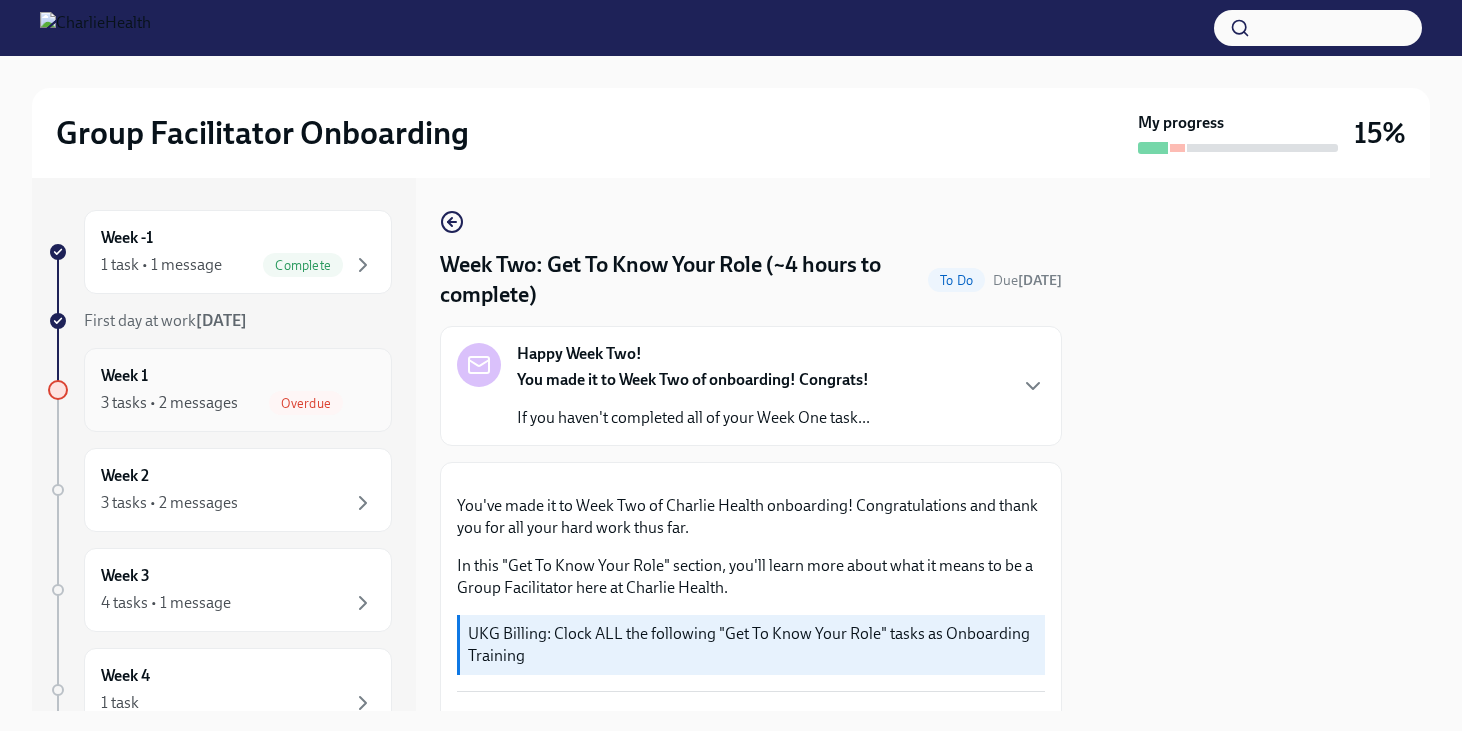 scroll, scrollTop: 0, scrollLeft: 0, axis: both 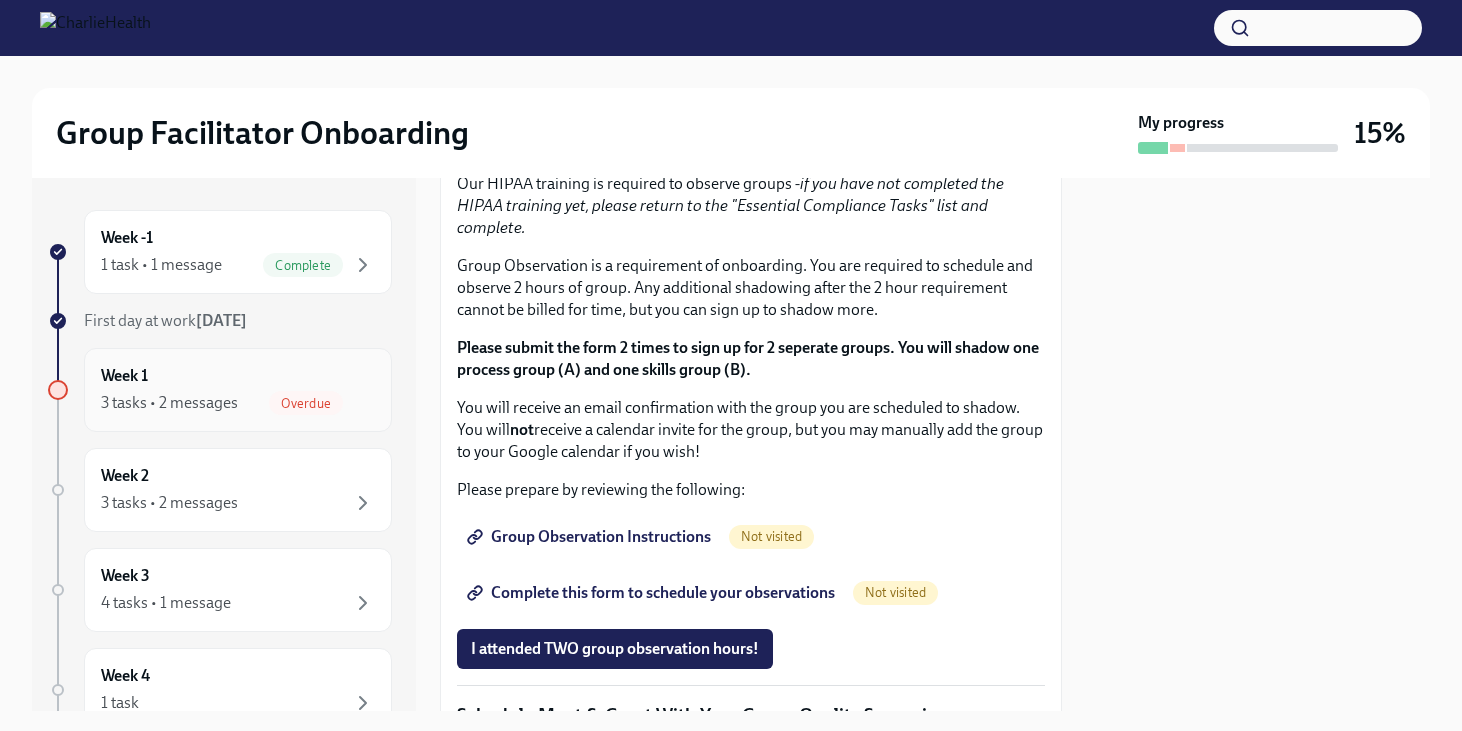 click on "Week 1 3 tasks • 2 messages Overdue" at bounding box center [238, 390] 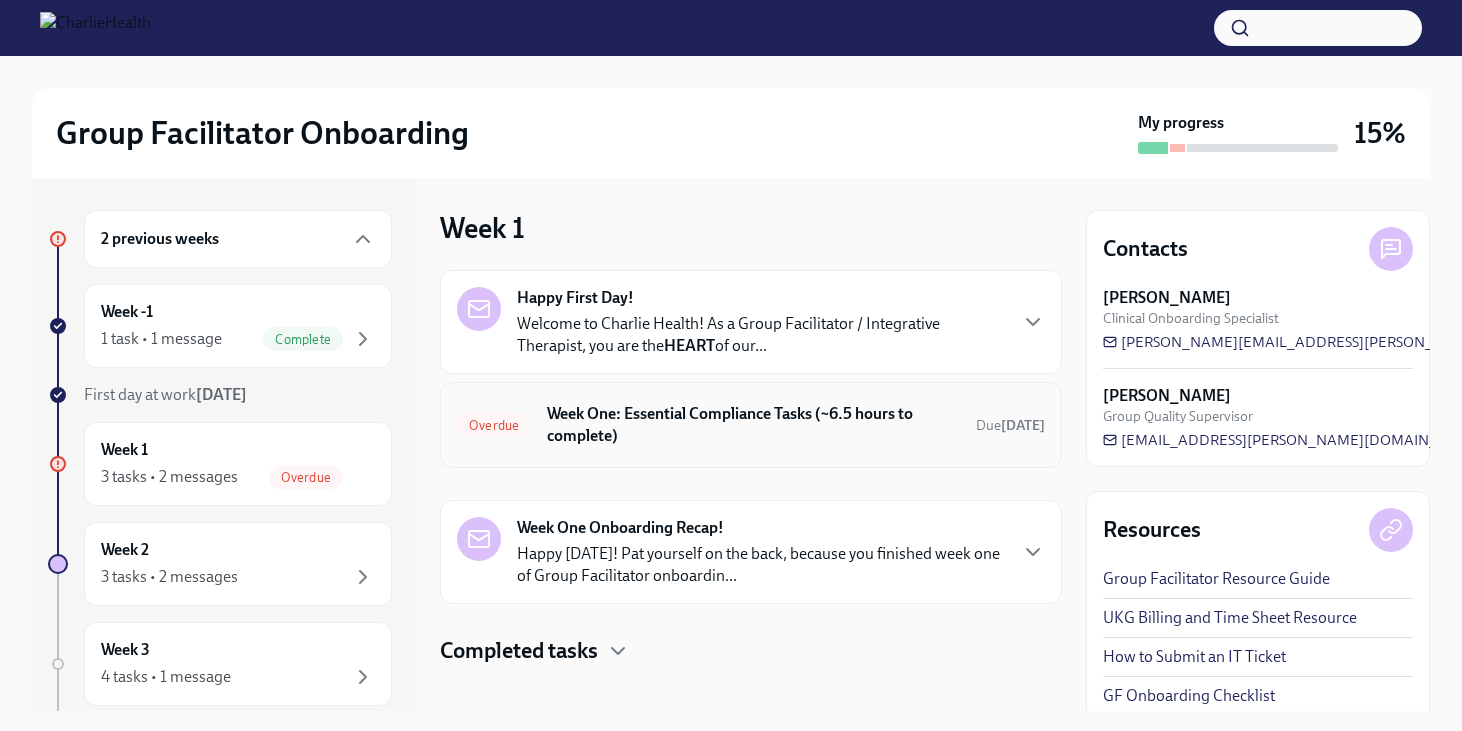 click on "Week One: Essential Compliance Tasks (~6.5 hours to complete)" at bounding box center (753, 425) 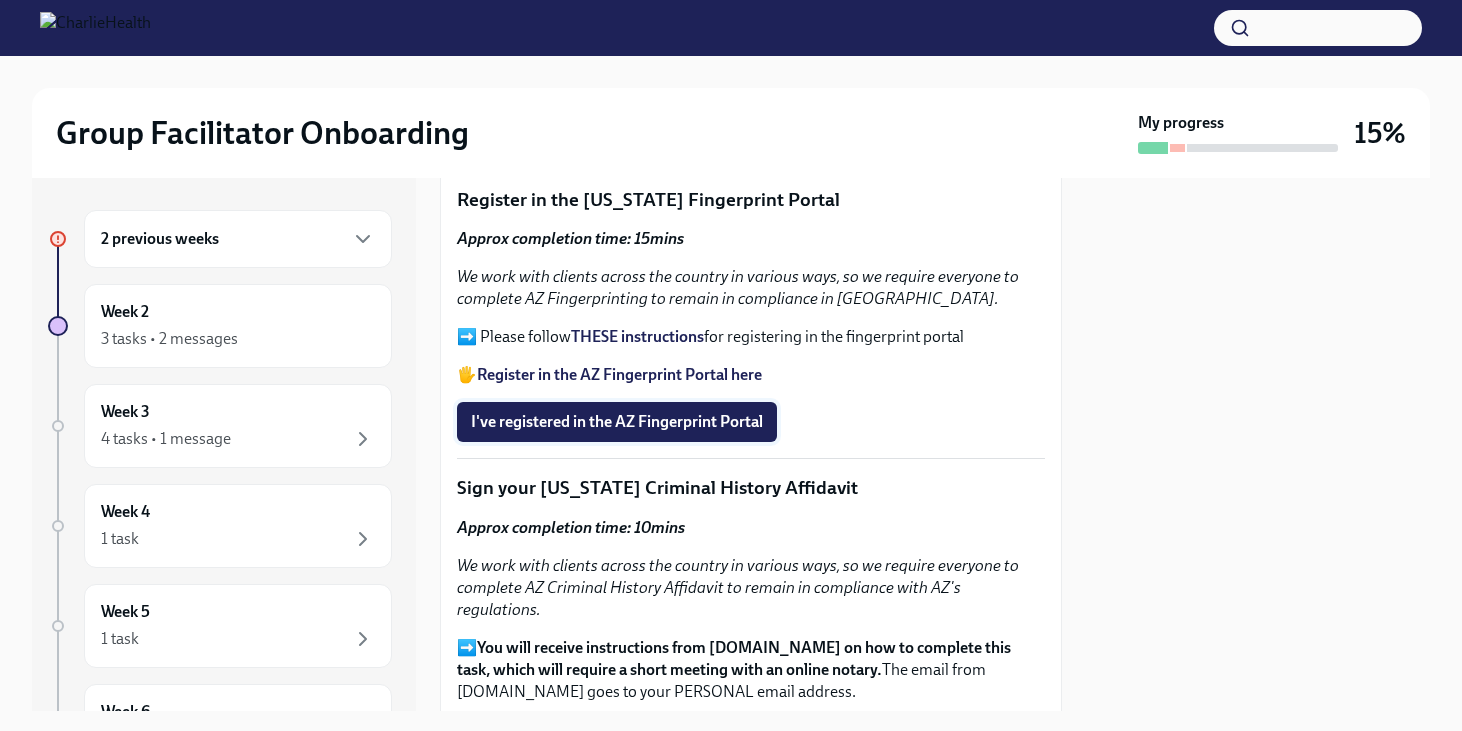 scroll, scrollTop: 2297, scrollLeft: 0, axis: vertical 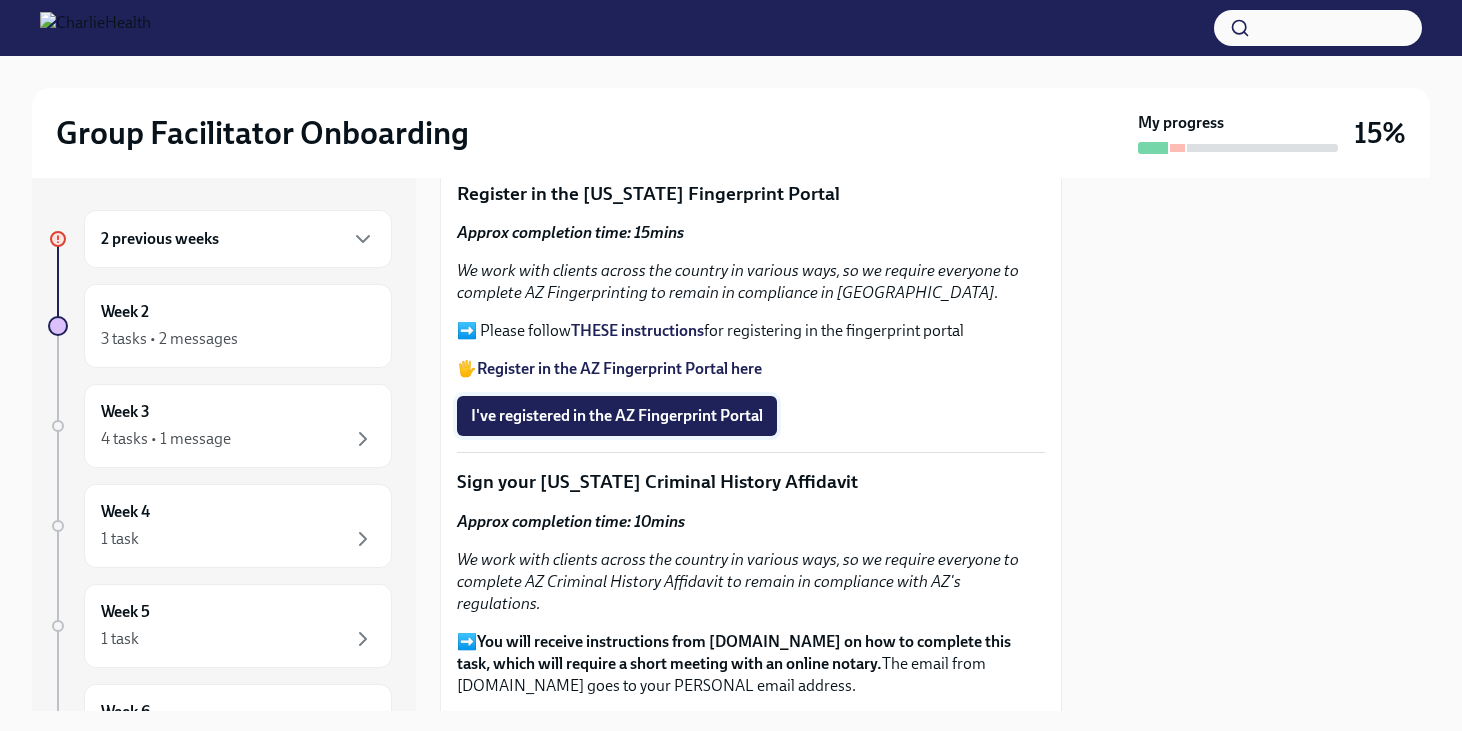 click on "I've registered in the AZ Fingerprint Portal" at bounding box center [617, 416] 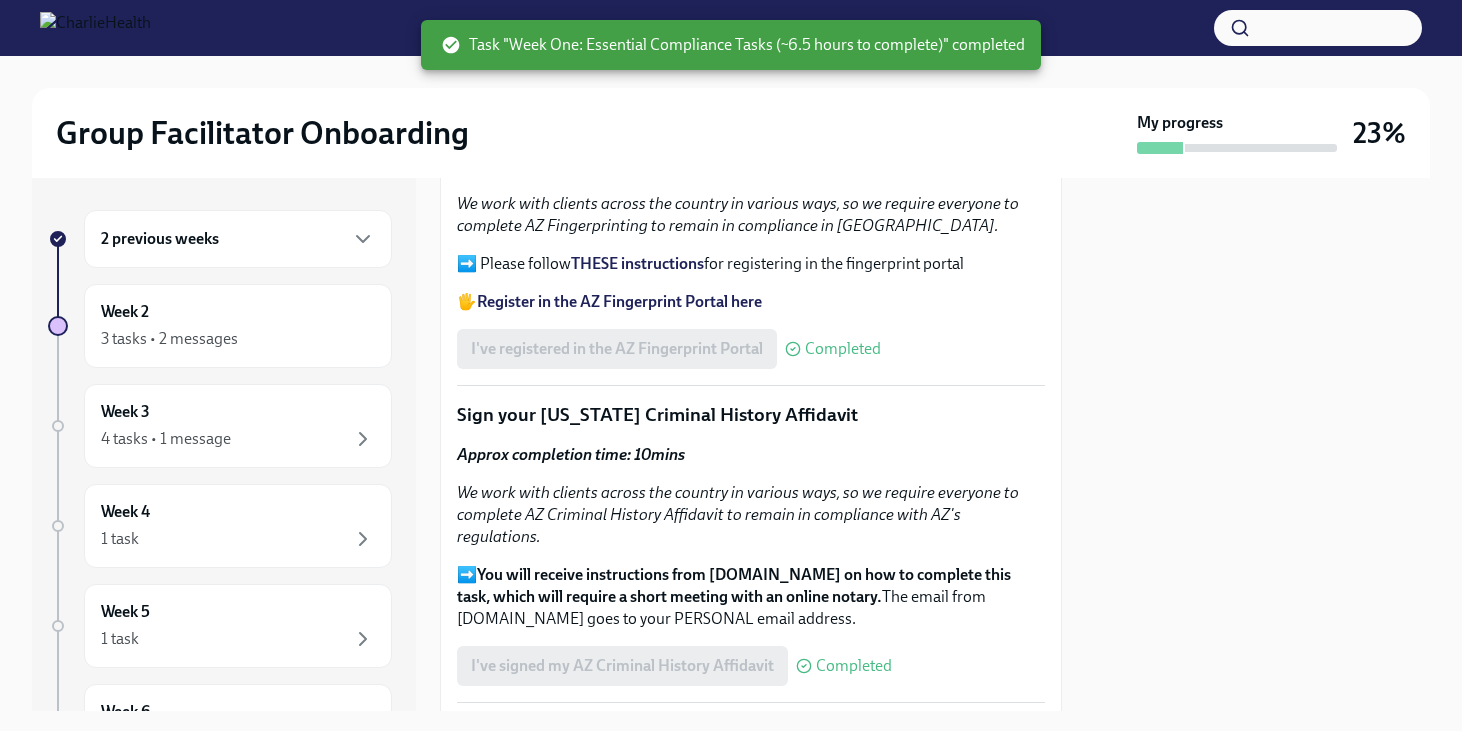scroll, scrollTop: 2381, scrollLeft: 0, axis: vertical 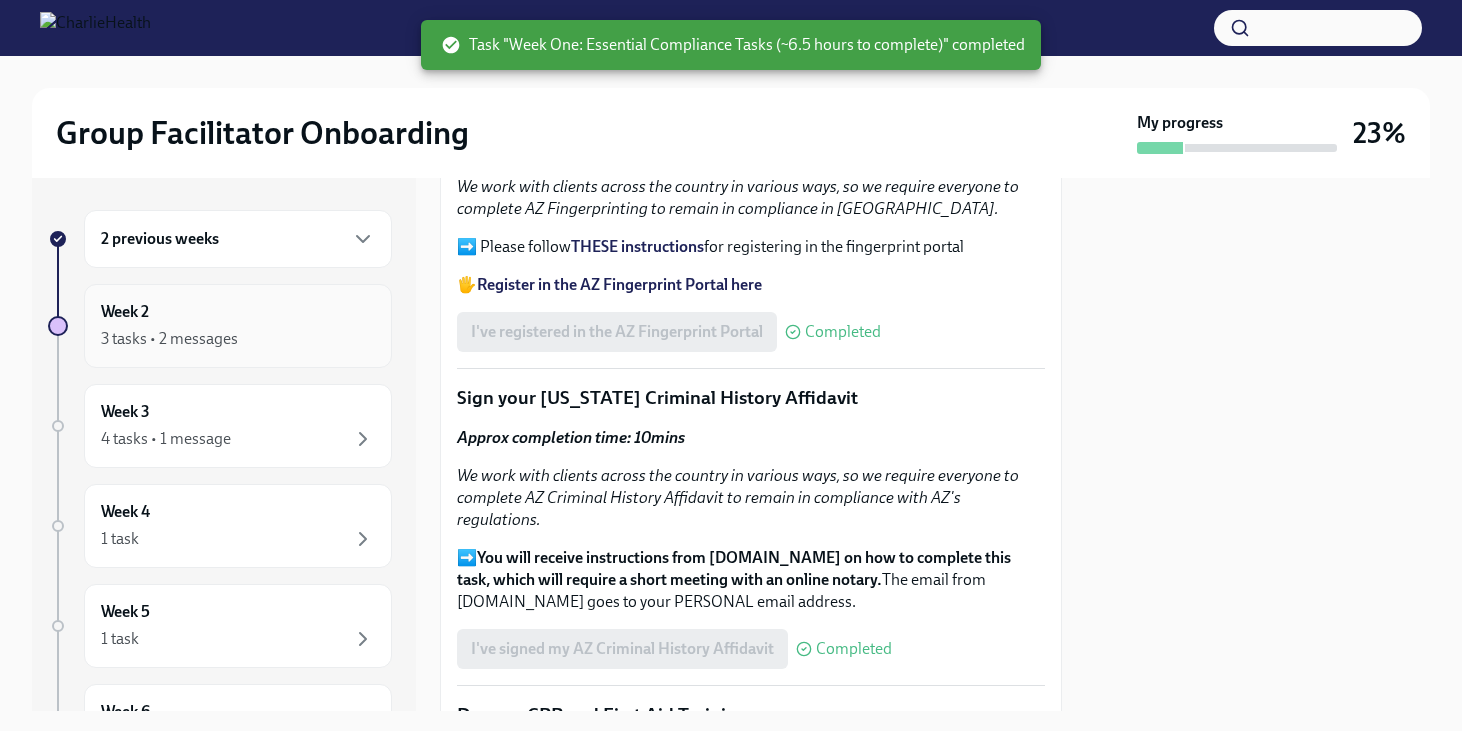 click on "3 tasks • 2 messages" at bounding box center (238, 339) 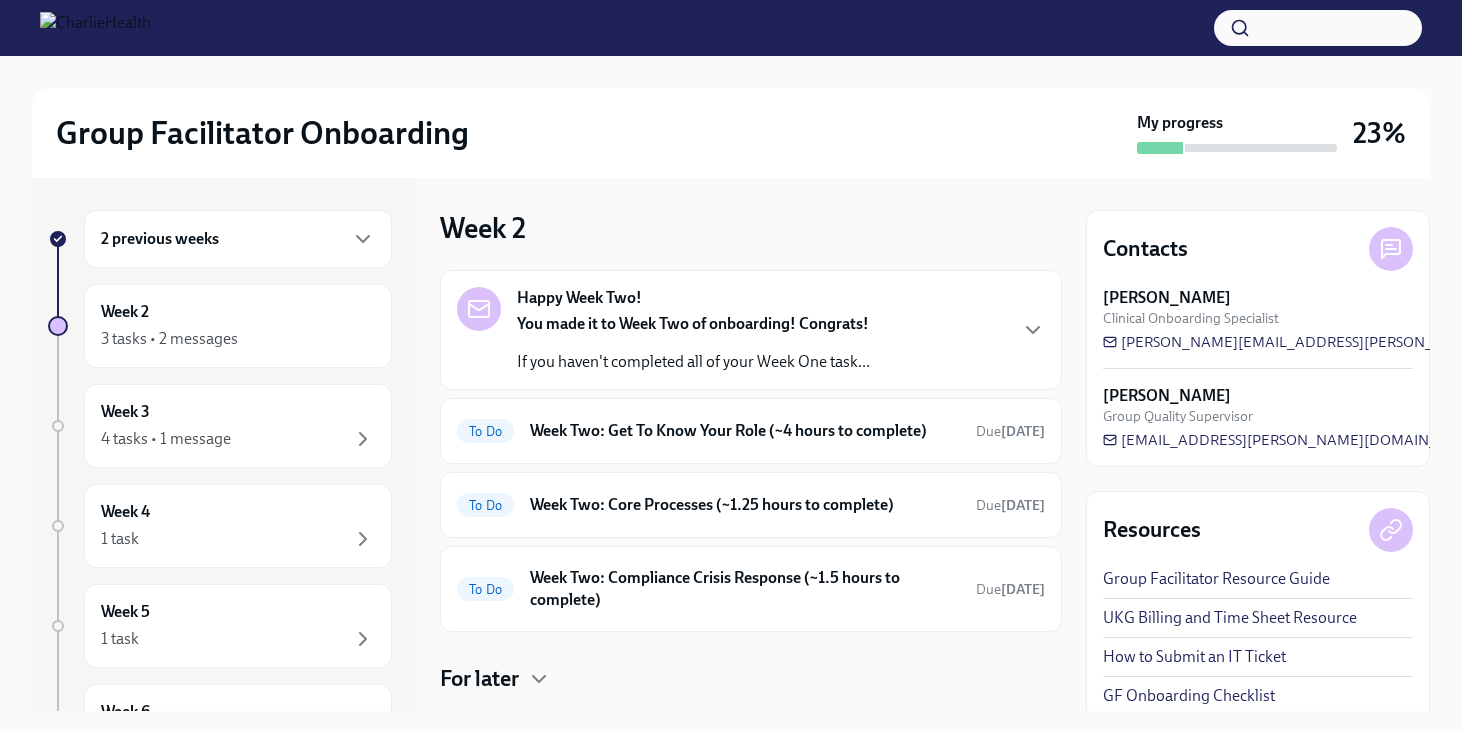 click on "Happy Week Two! You made it to Week Two of onboarding! Congrats!
If you haven't completed all of your Week One task..." at bounding box center (751, 330) 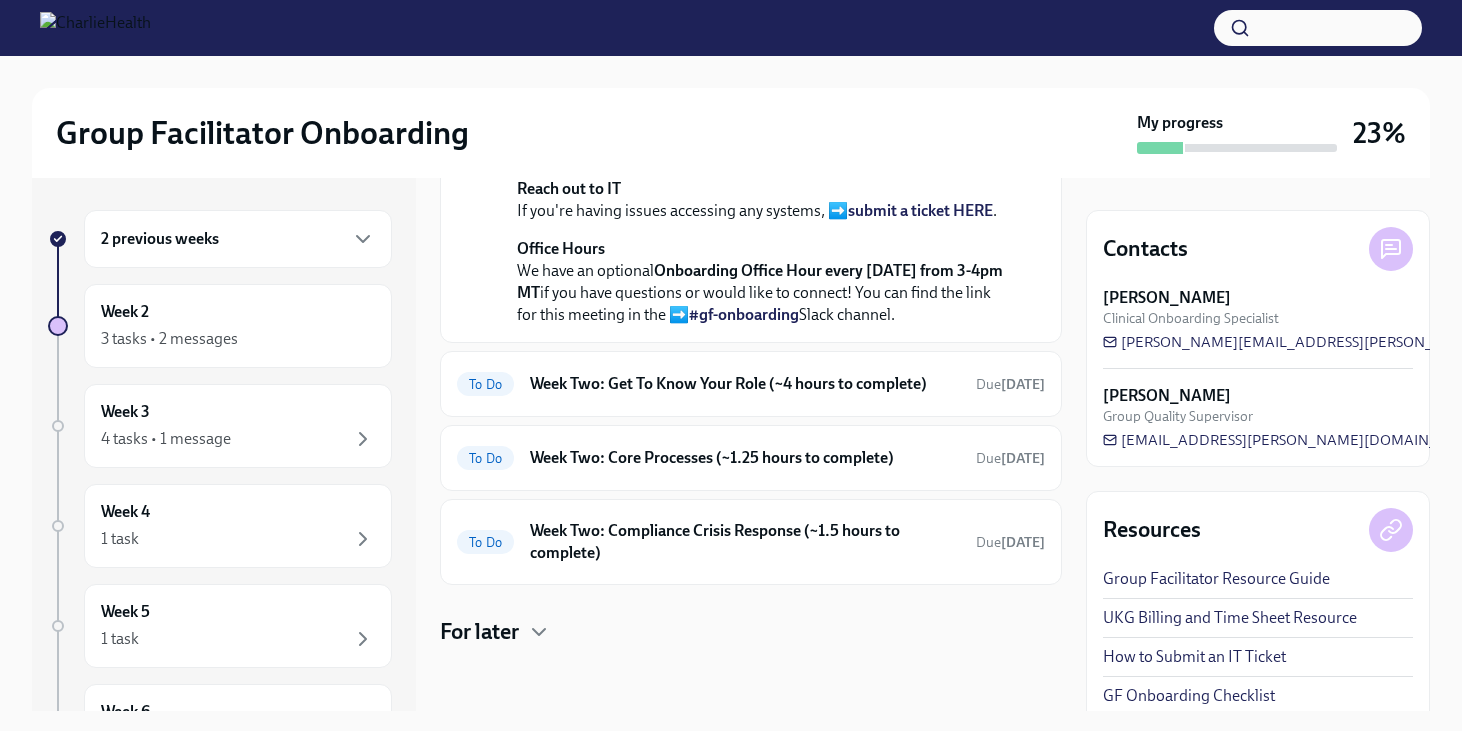 scroll, scrollTop: 698, scrollLeft: 0, axis: vertical 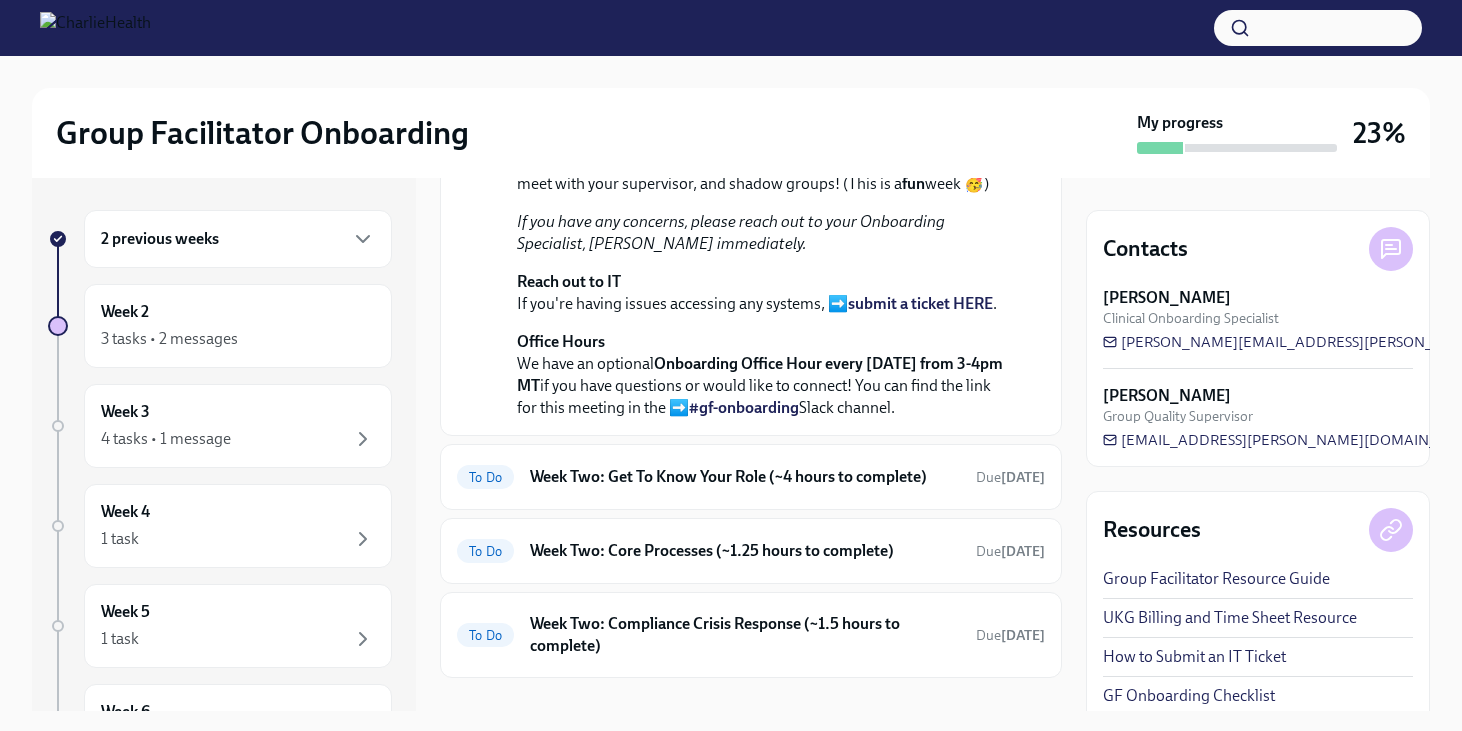 click on "You made it to Week Two of onboarding! Congrats!" at bounding box center (765, 20) 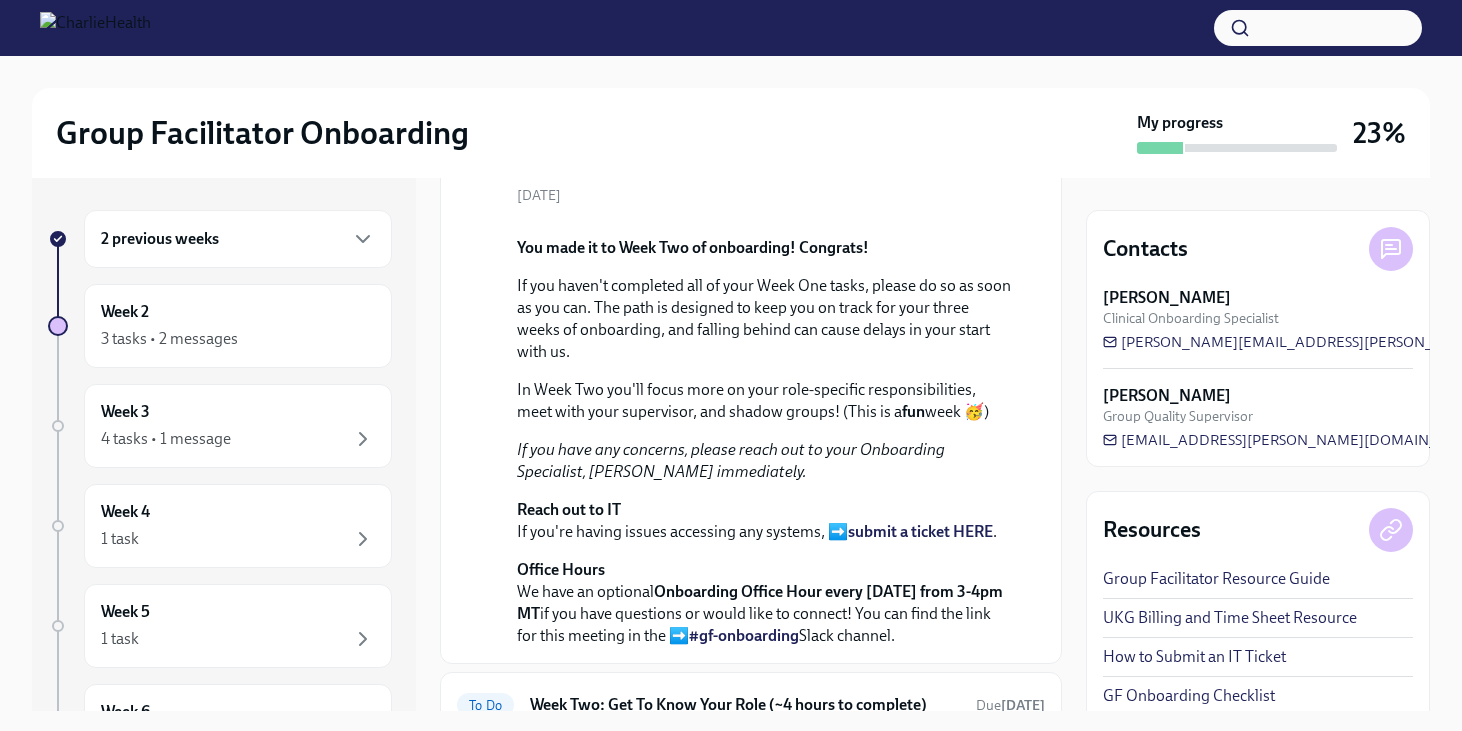 scroll, scrollTop: 127, scrollLeft: 0, axis: vertical 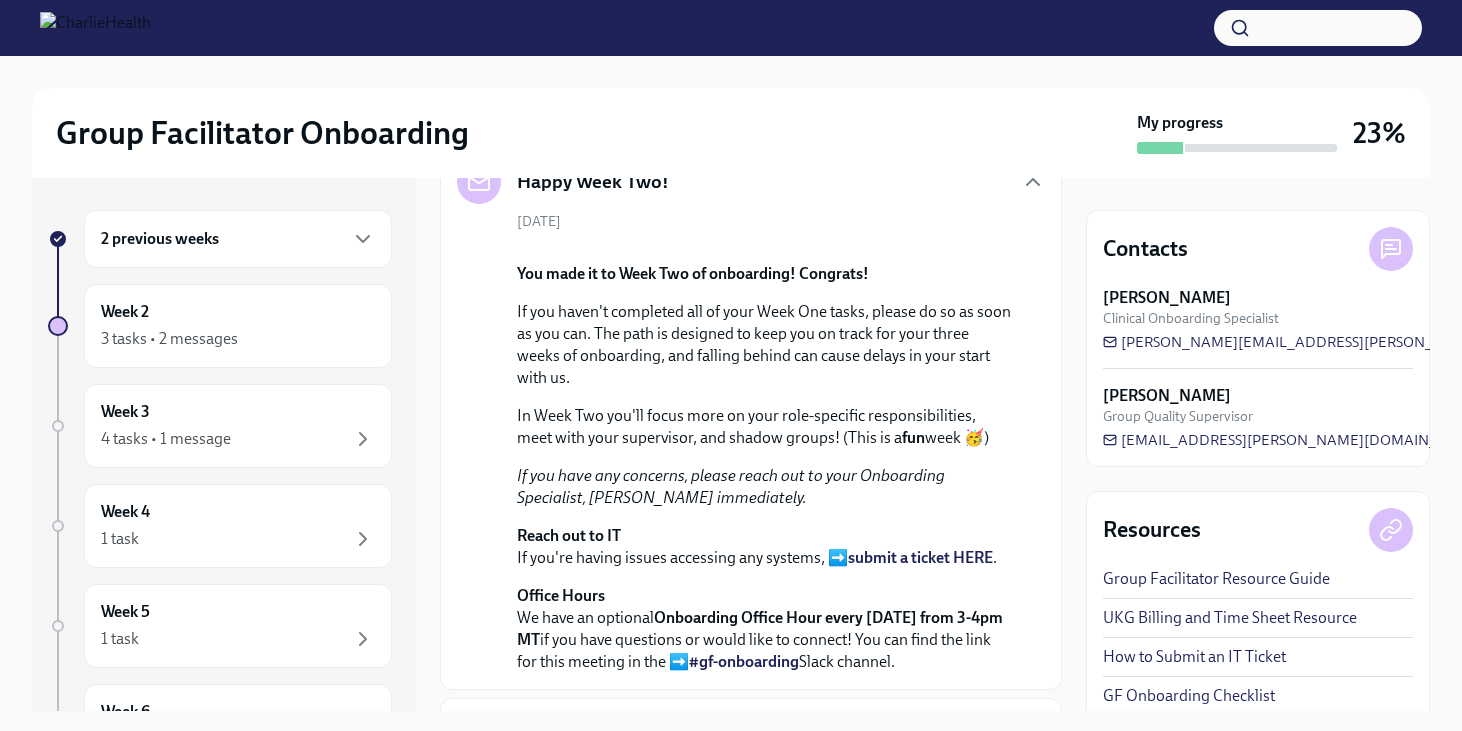 click on "Happy Week Two! [DATE] You made it to Week Two of onboarding! Congrats!
If you haven't completed all of your Week One tasks, please do so as soon as you can. The path is designed to keep you on track for your three weeks of onboarding, and falling behind can cause delays in your start with us.
In Week Two you'll focus more on your role-specific responsibilities, meet with your supervisor, and shadow groups! (This is a  fun  week 🥳)
If you have any concerns, please reach out to your Onboarding Specialist, [PERSON_NAME] immediately.
Reach out to IT
If you're having issues accessing any systems, ➡️  submit a ticket HERE .
Office Hours
We have an optional  Onboarding Office Hour every [DATE] from 3-4pm MT  if you have questions or would like to connect! You can find the link for this meeting in the ➡️  #gf-onboarding  Slack channel." at bounding box center [751, 416] 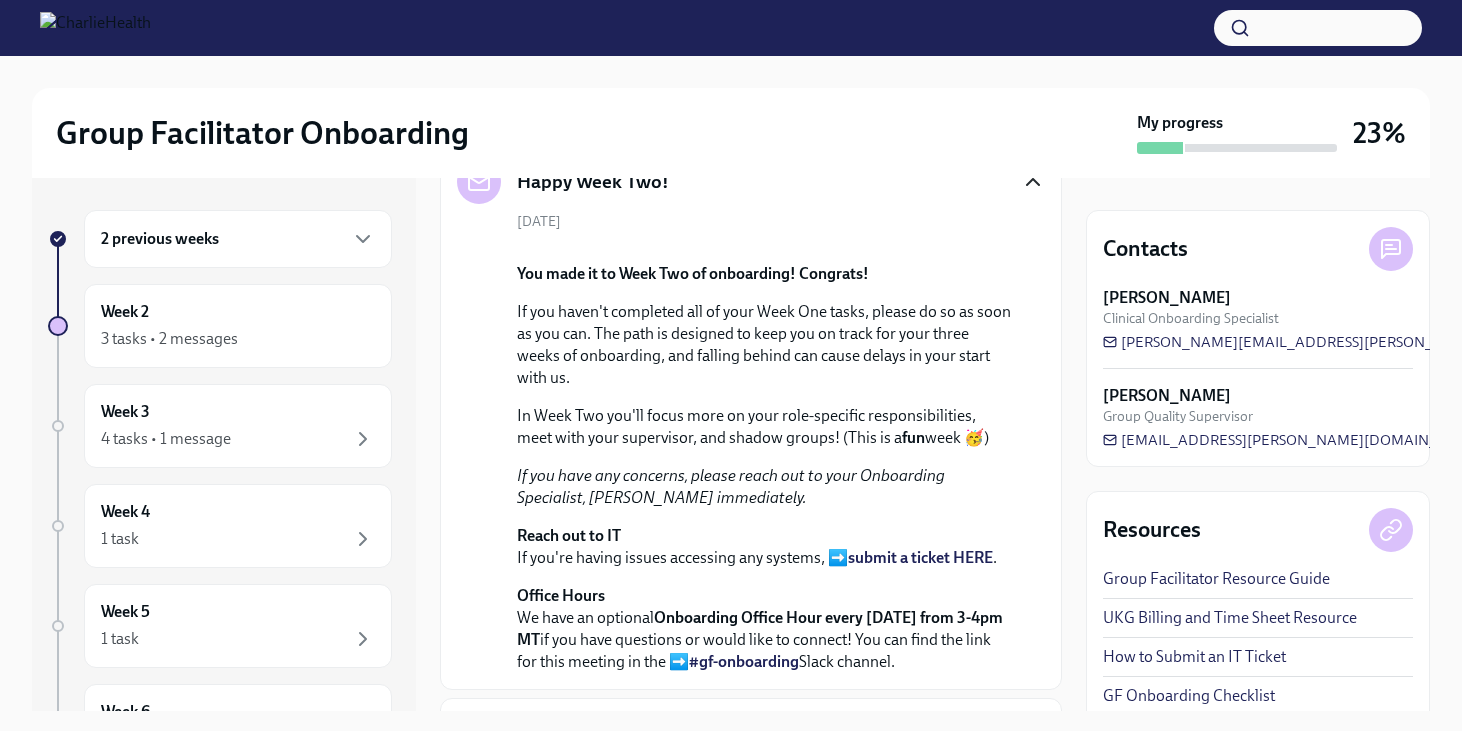click 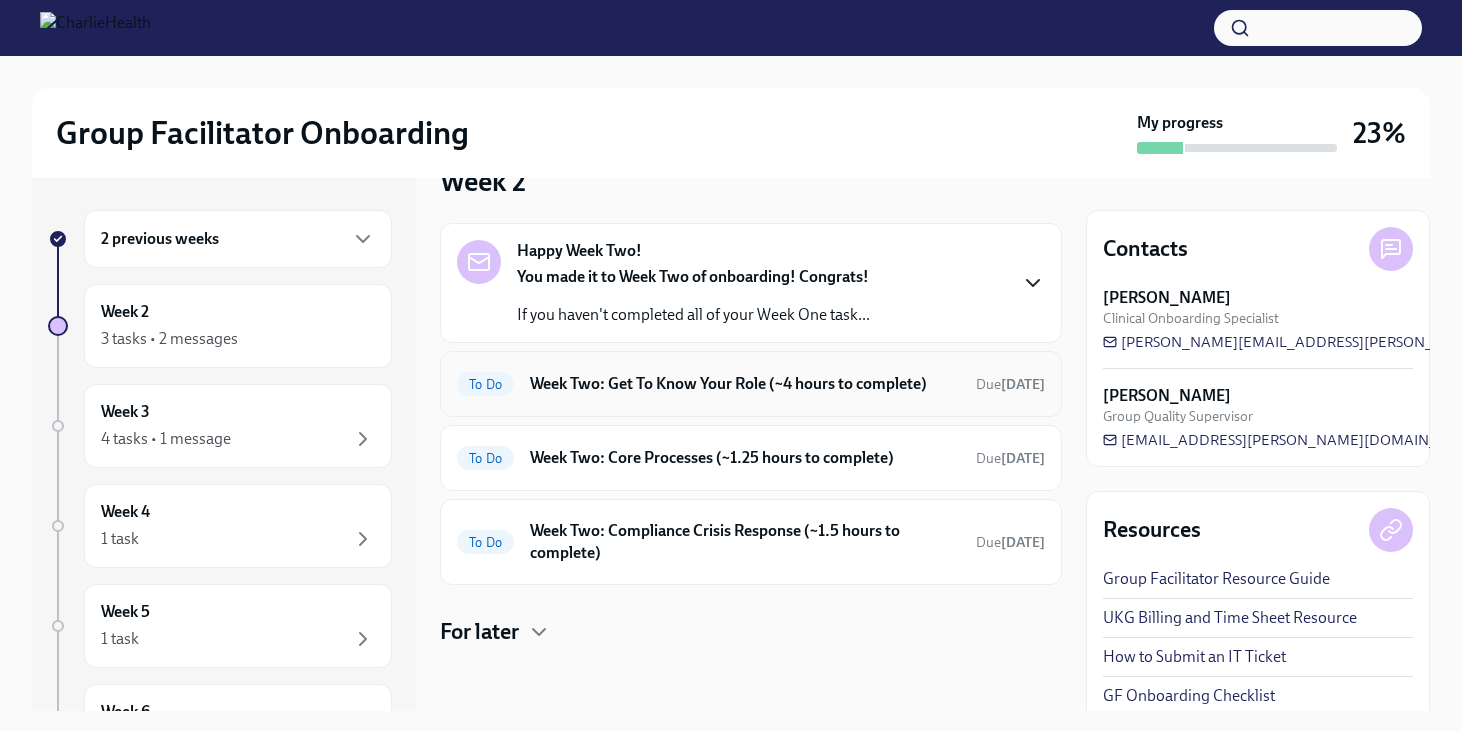 click on "To Do Week Two: Get To Know Your Role (~4 hours to complete) Due  [DATE]" at bounding box center [751, 384] 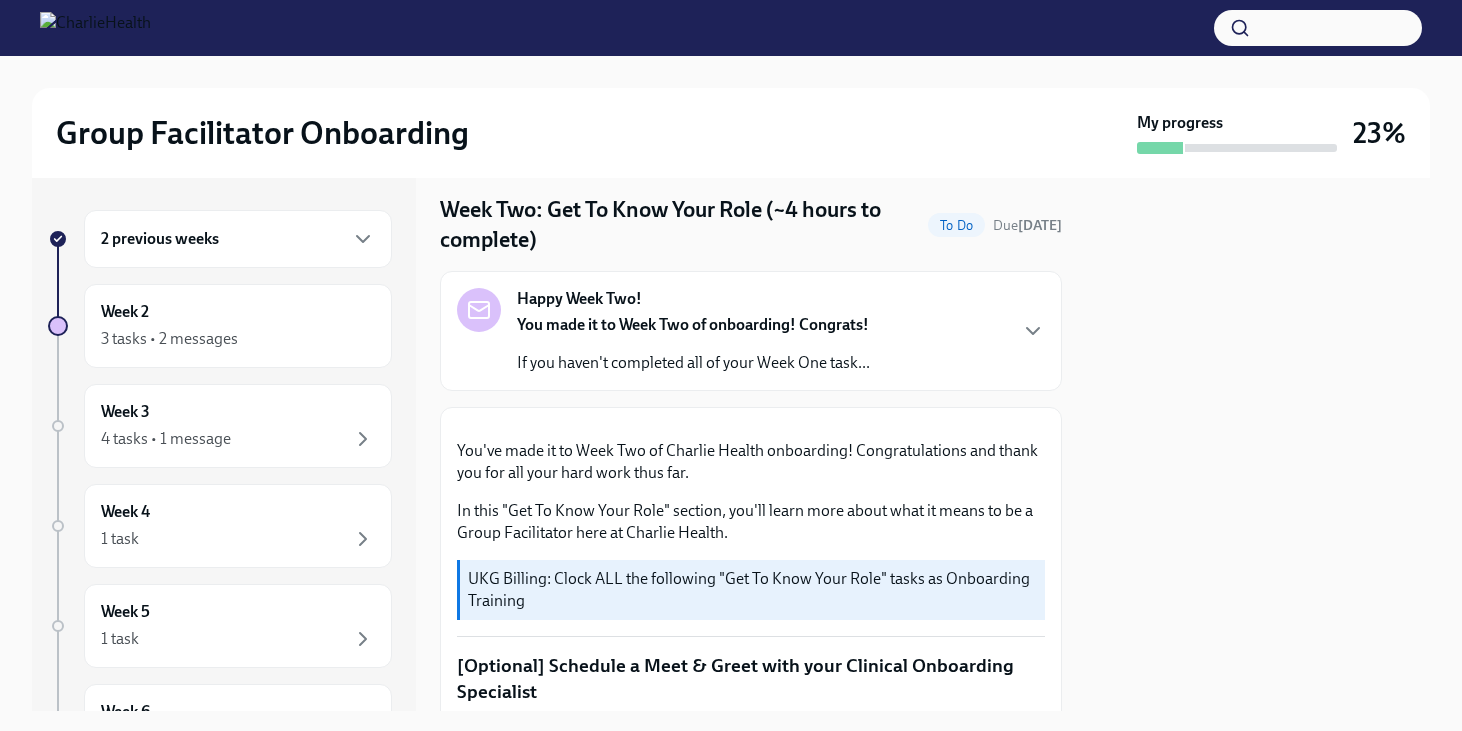 scroll, scrollTop: 0, scrollLeft: 0, axis: both 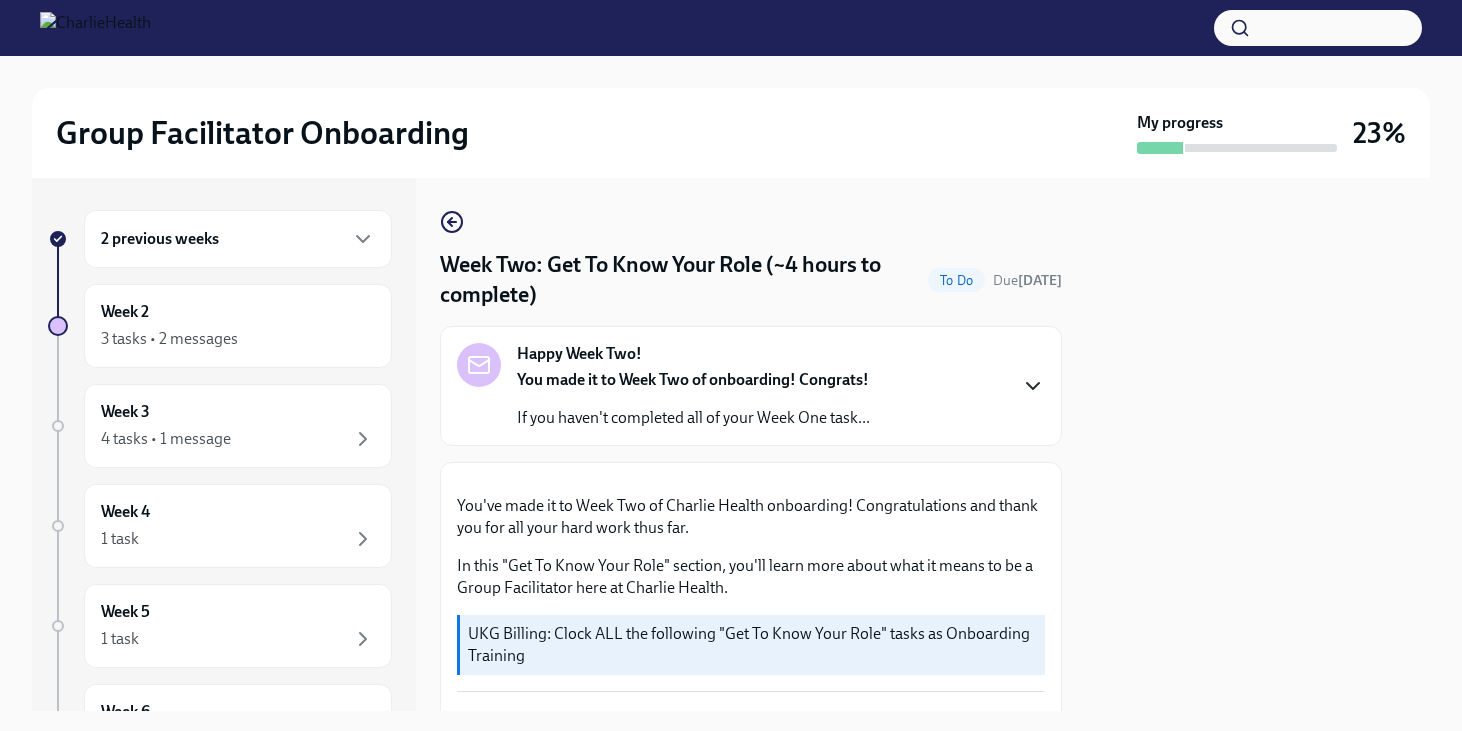 click 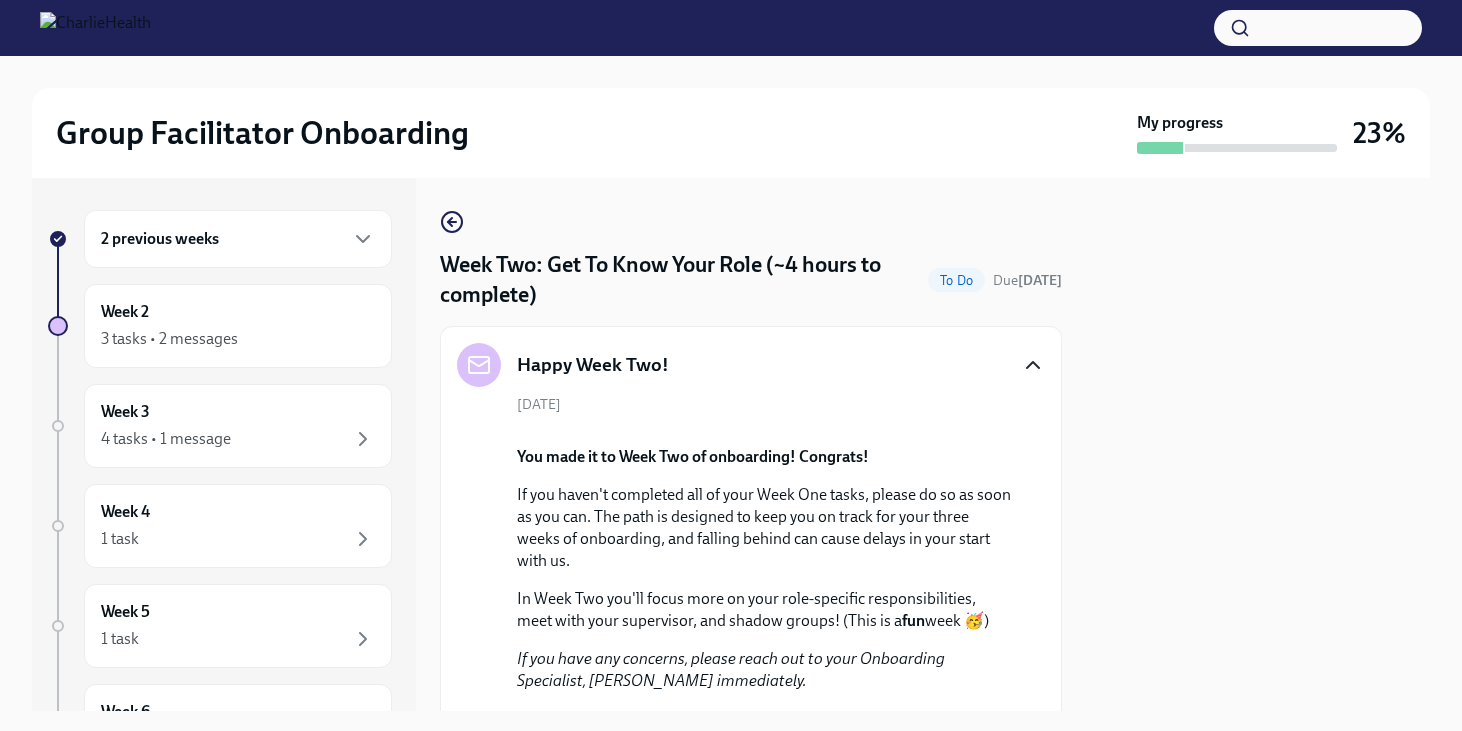 click on "Happy Week Two!" at bounding box center (751, 365) 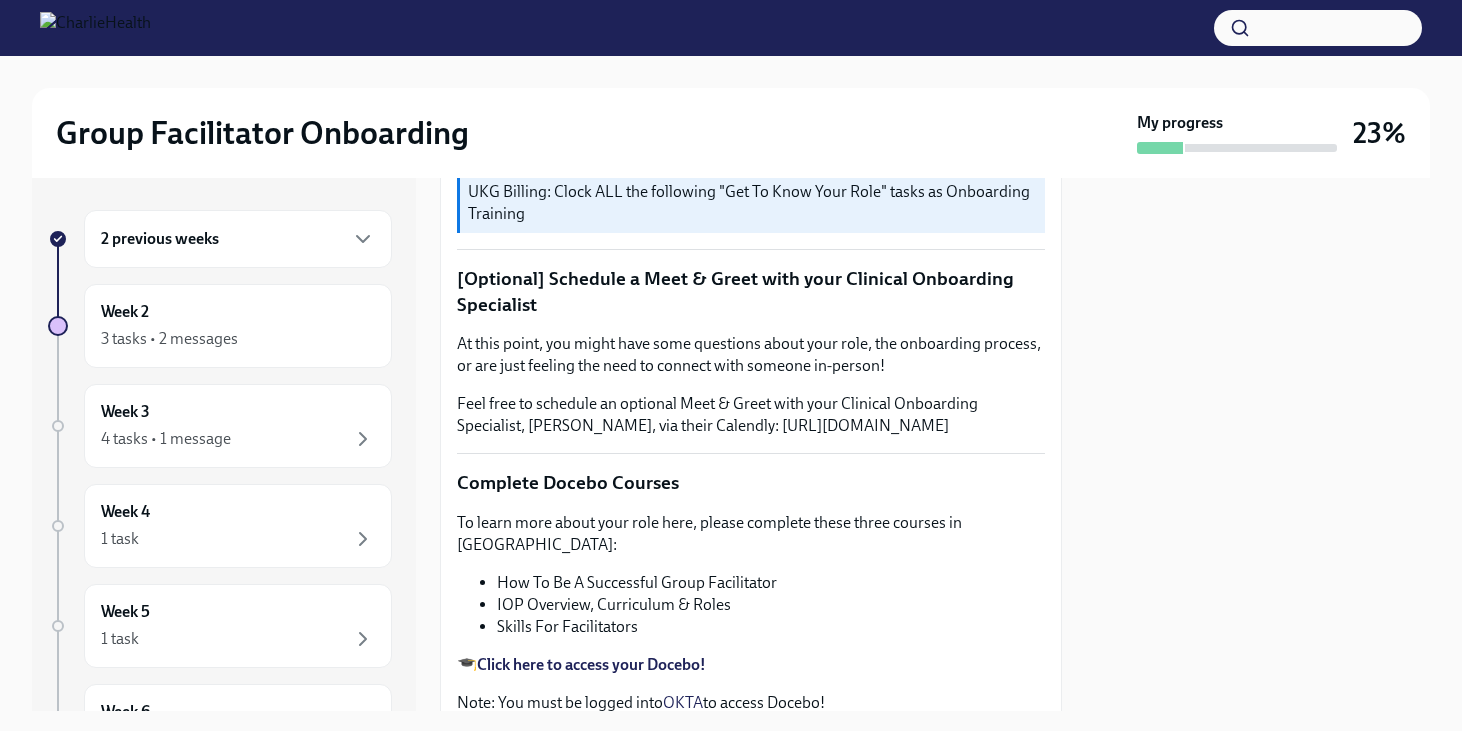 click on "You've made it to Week Two of Charlie Health onboarding! Congratulations and thank you for all your hard work thus far." at bounding box center (751, 75) 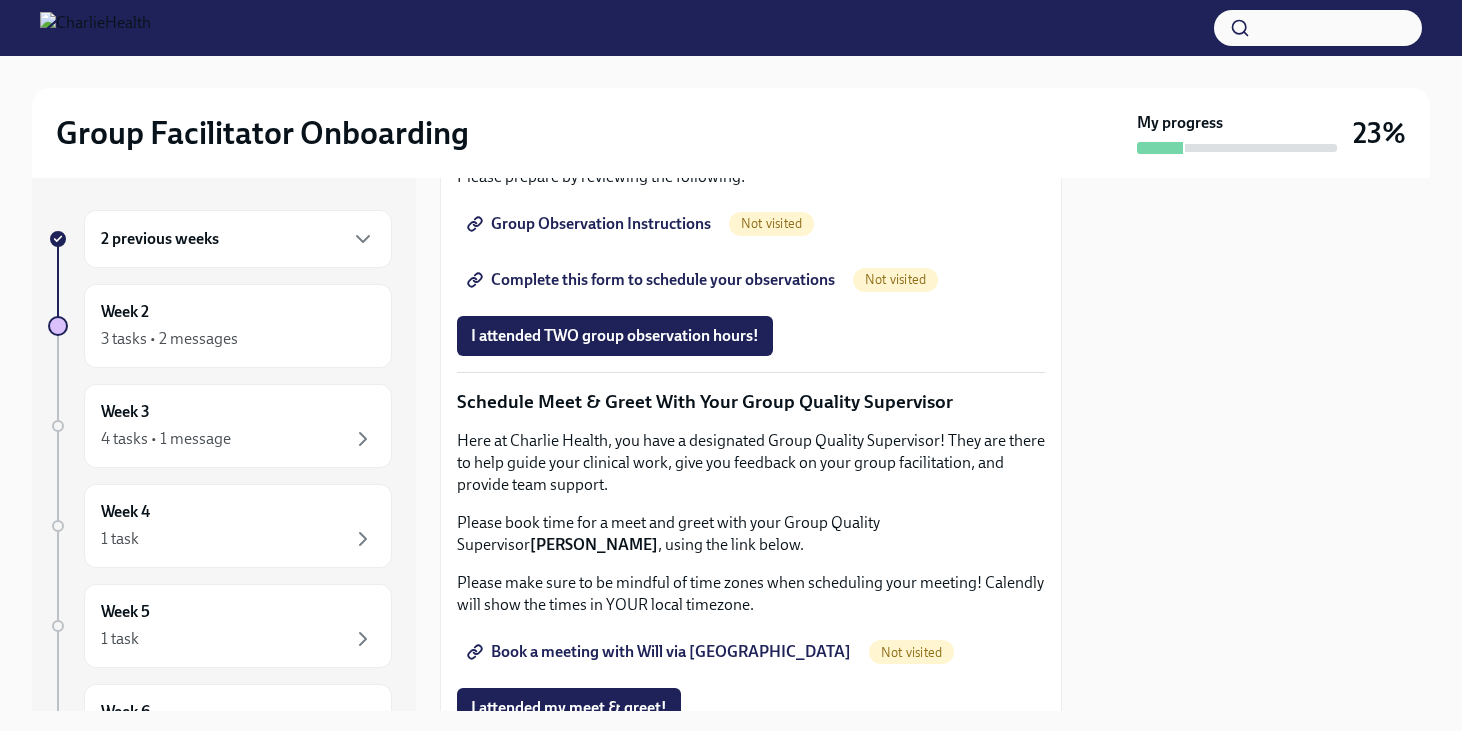 scroll, scrollTop: 1436, scrollLeft: 0, axis: vertical 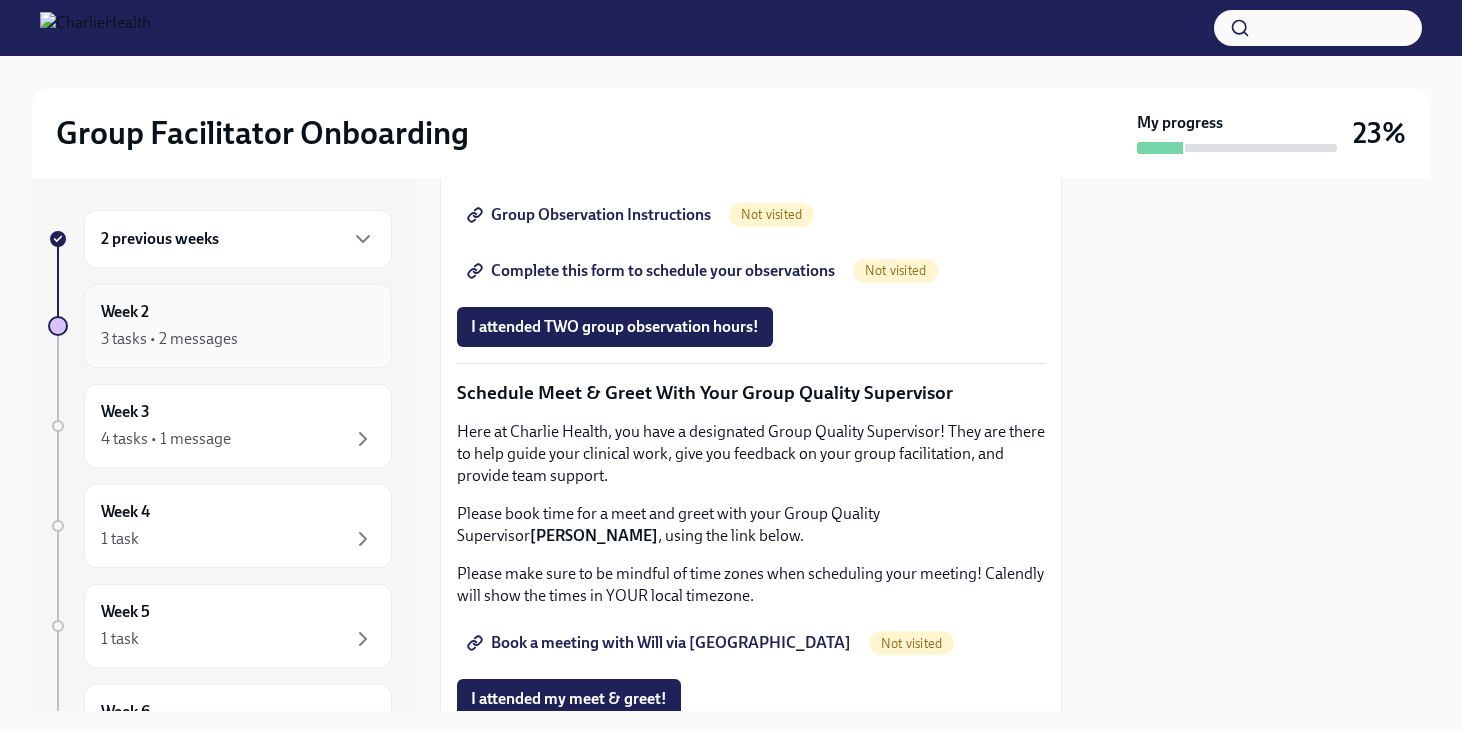 click on "Week 2 3 tasks • 2 messages" at bounding box center [238, 326] 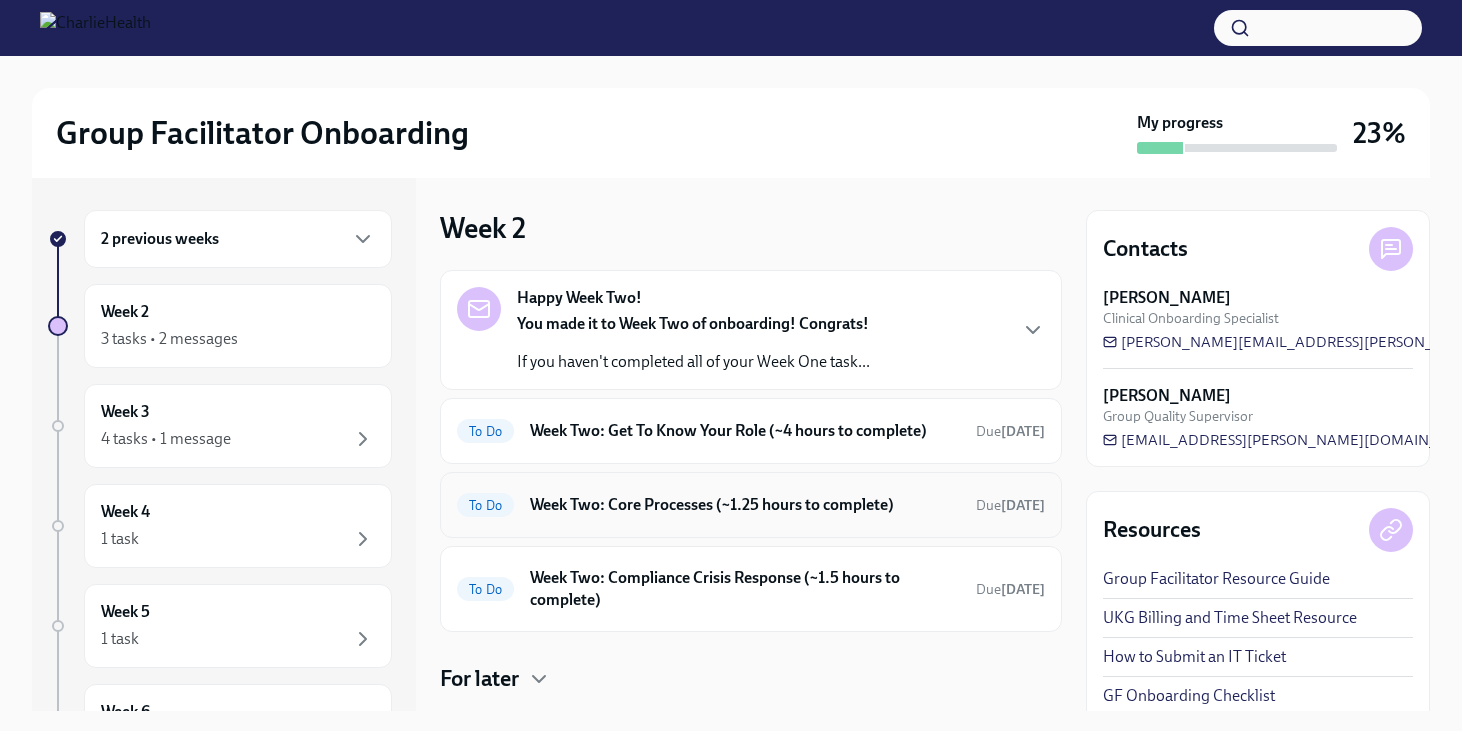 click on "Week Two: Core Processes (~1.25 hours to complete)" at bounding box center [745, 505] 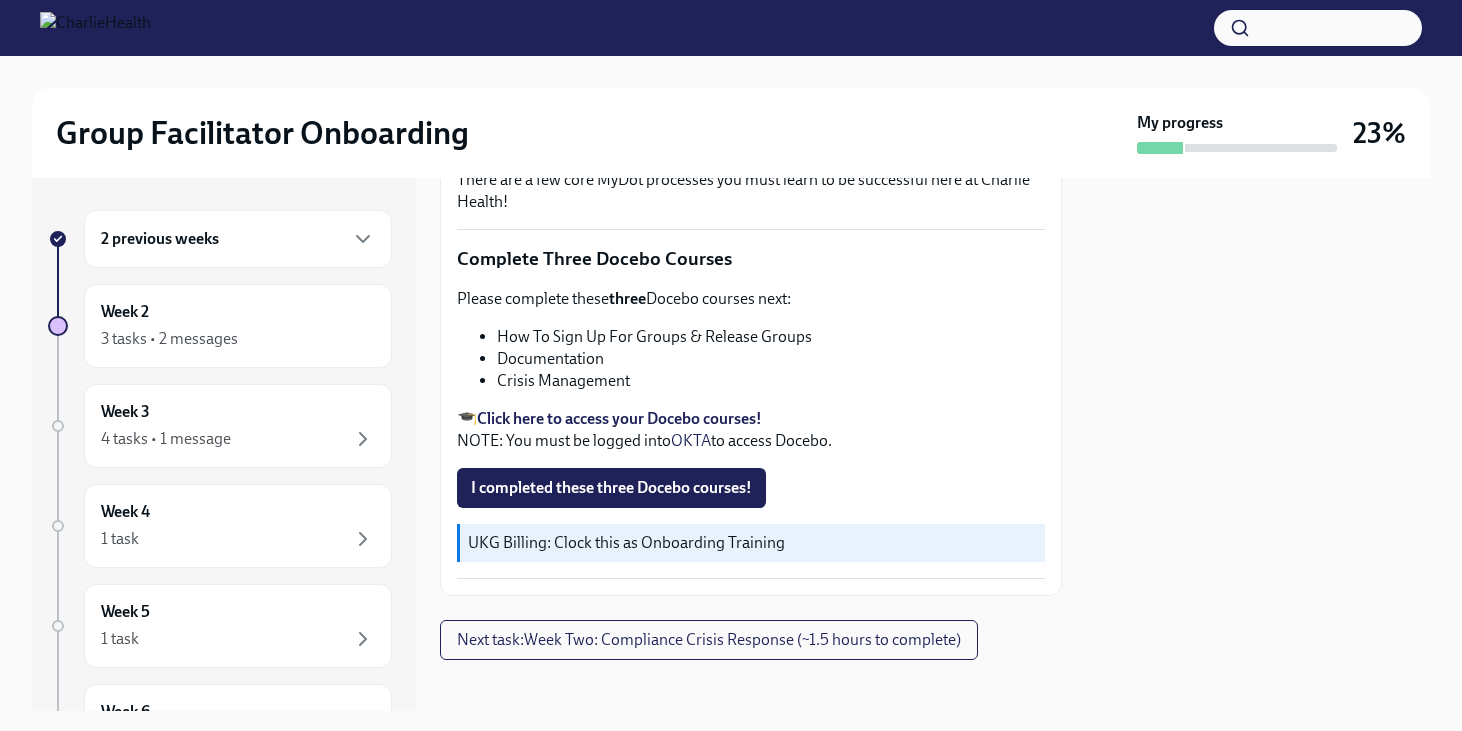 scroll, scrollTop: 720, scrollLeft: 0, axis: vertical 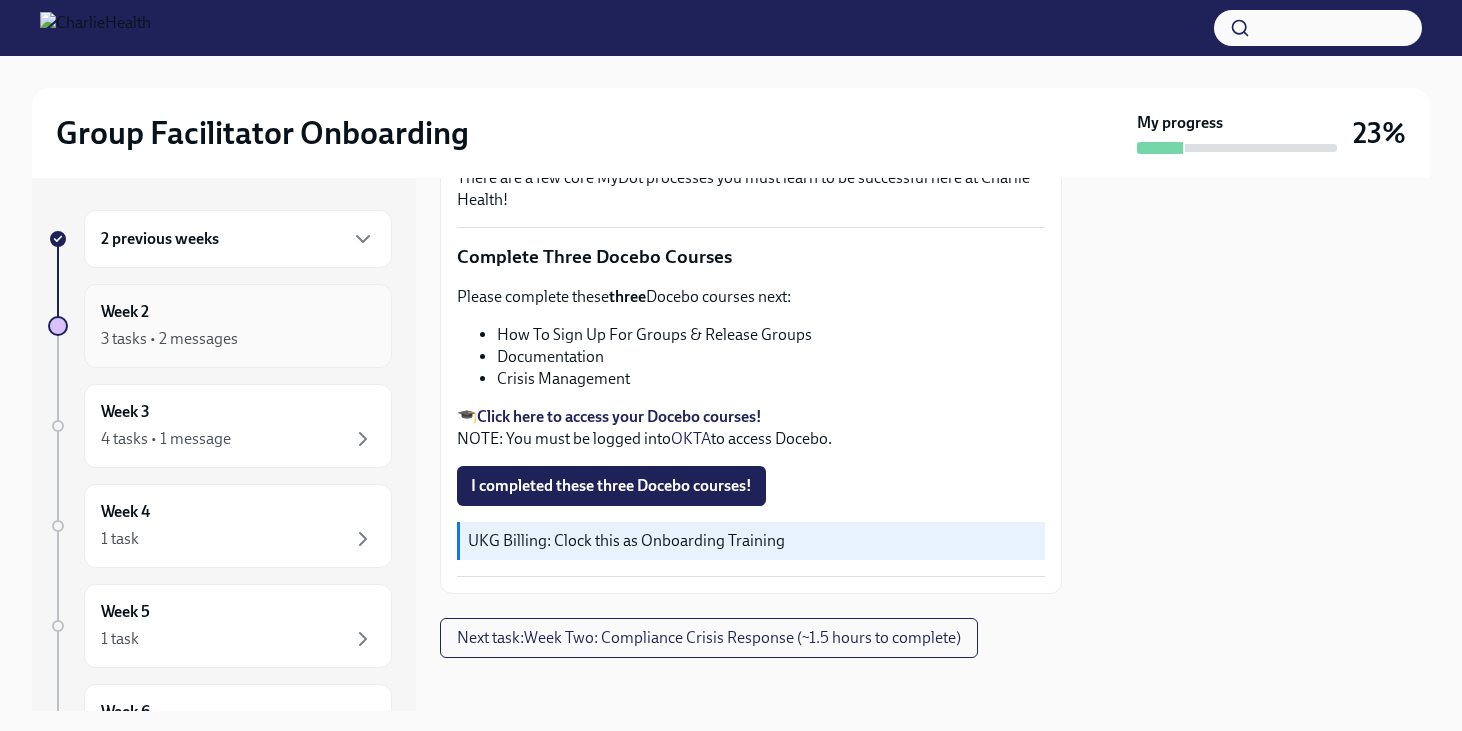 click on "Week 2 3 tasks • 2 messages" at bounding box center [238, 326] 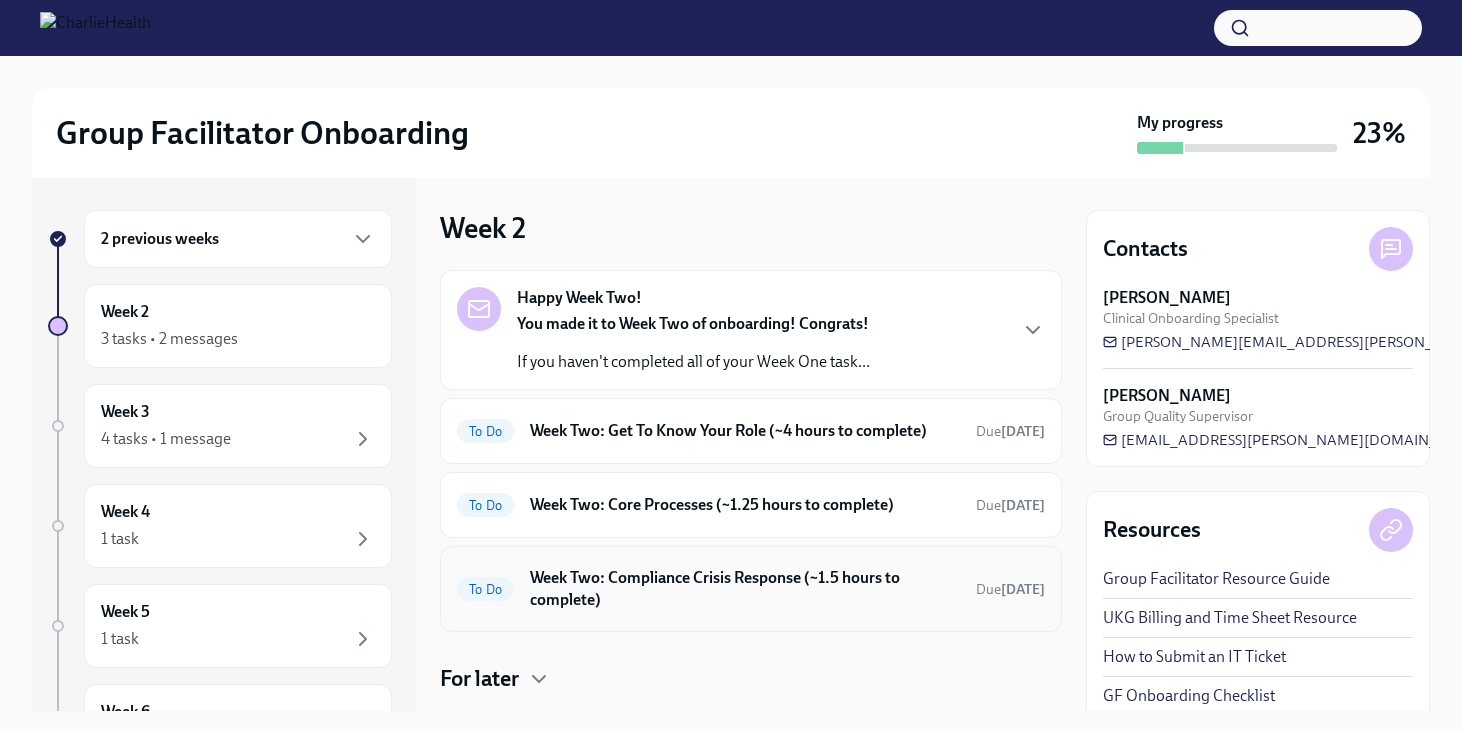 click on "Week Two: Compliance Crisis Response (~1.5 hours to complete)" at bounding box center (745, 589) 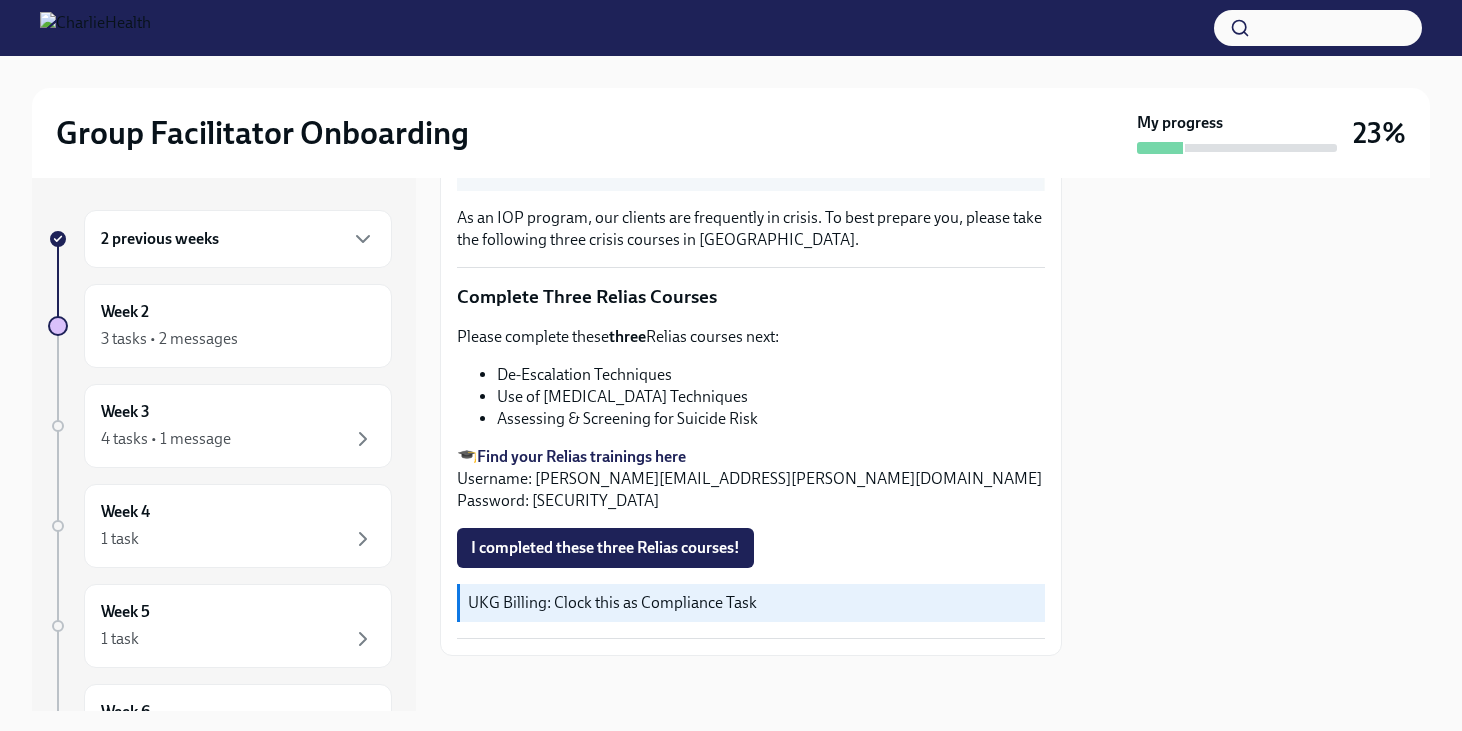 scroll, scrollTop: 650, scrollLeft: 0, axis: vertical 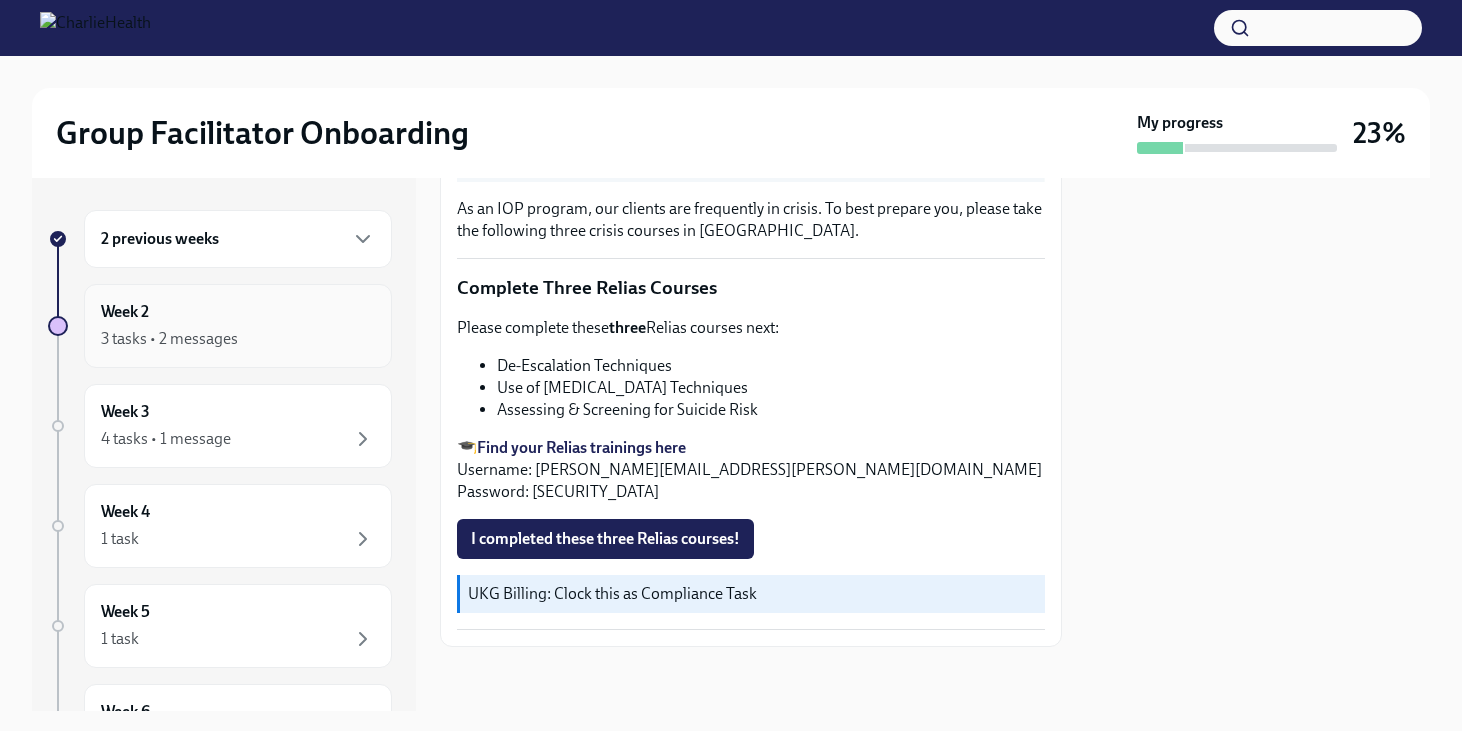 click on "3 tasks • 2 messages" at bounding box center [169, 339] 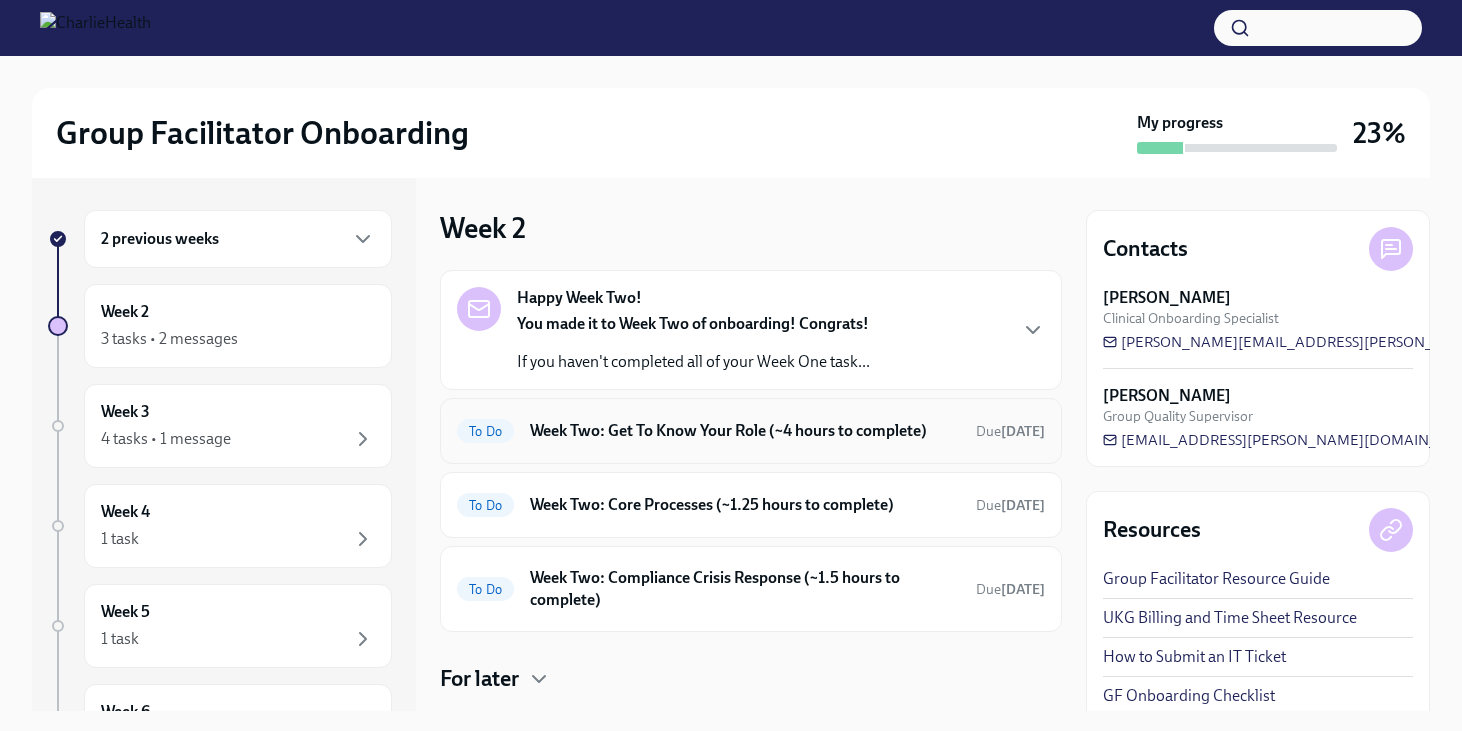 click on "Week Two: Get To Know Your Role (~4 hours to complete)" at bounding box center (745, 431) 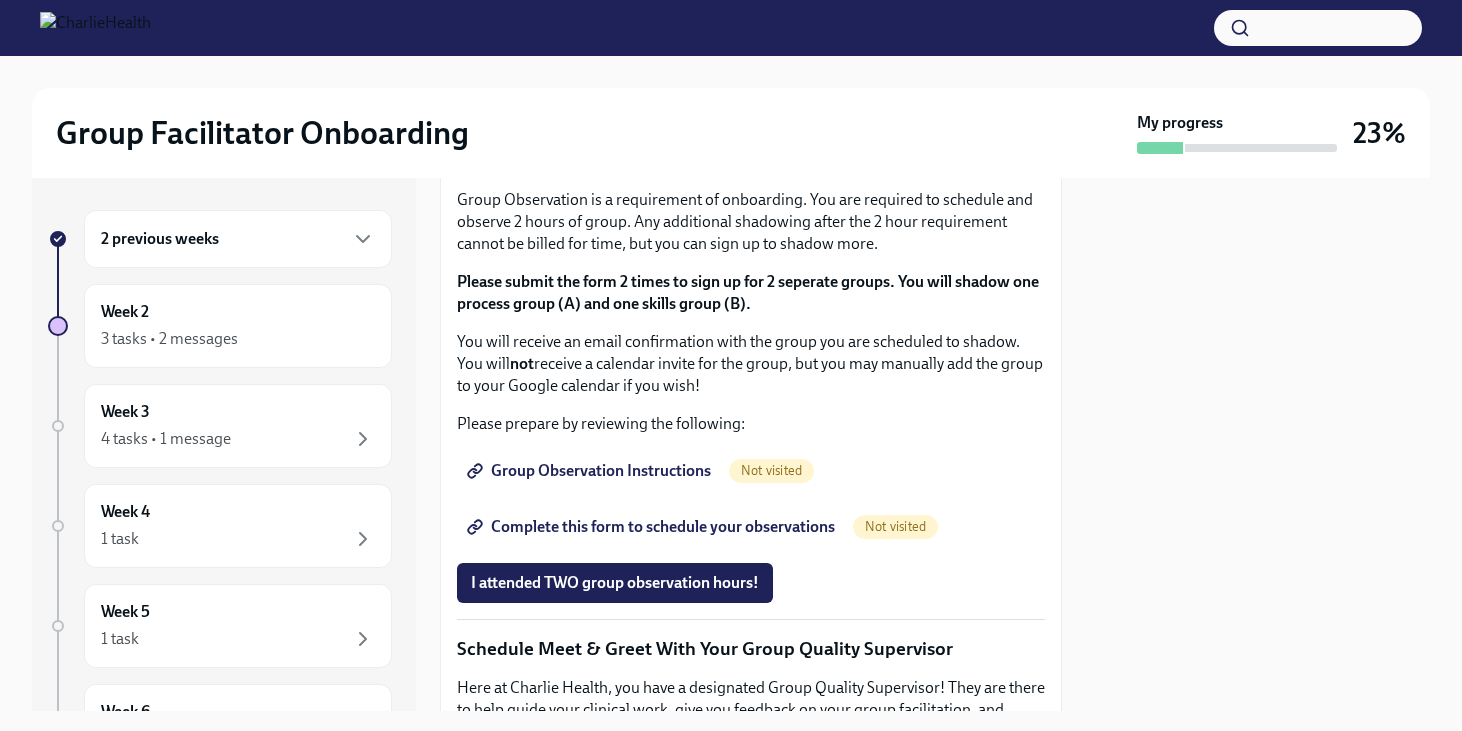 scroll, scrollTop: 1185, scrollLeft: 0, axis: vertical 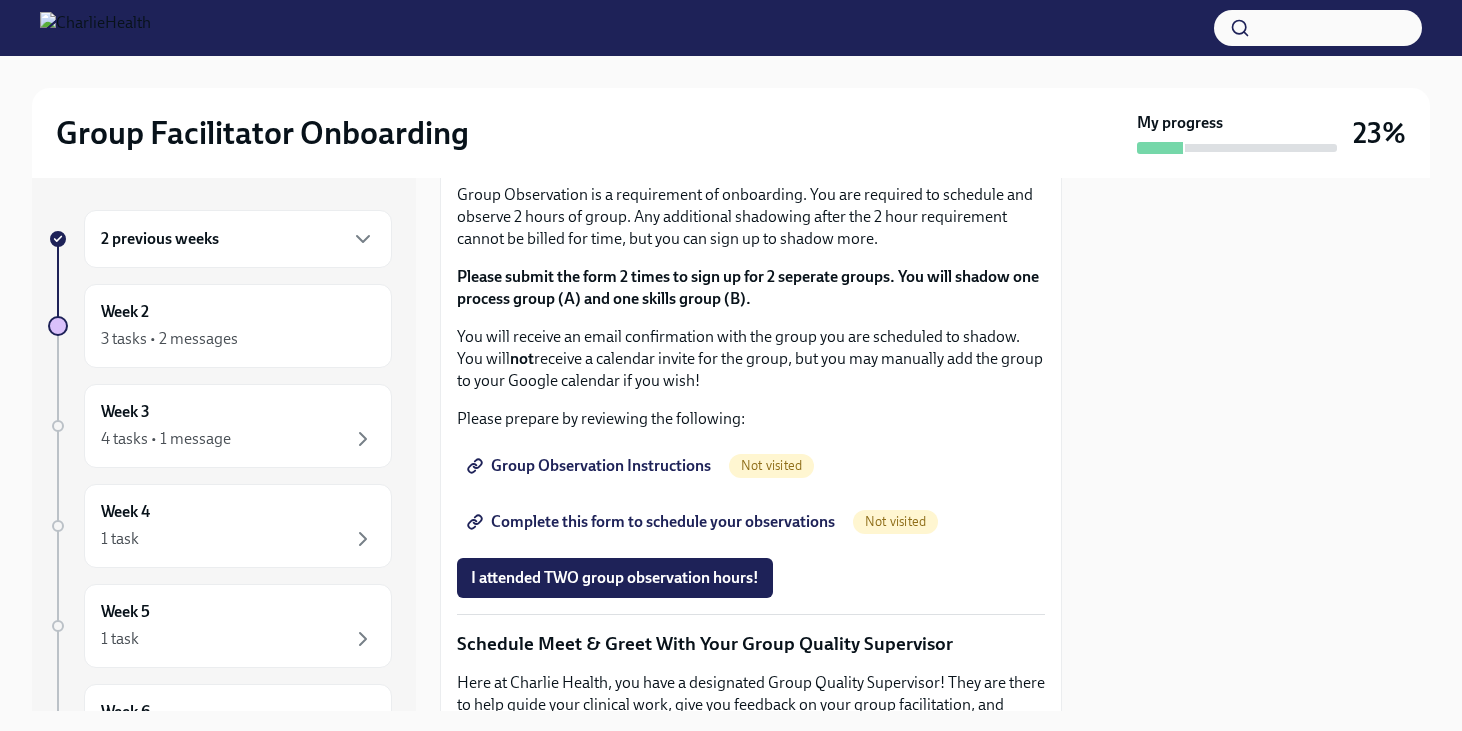 click on "I completed these three Docebo courses!" at bounding box center [611, 7] 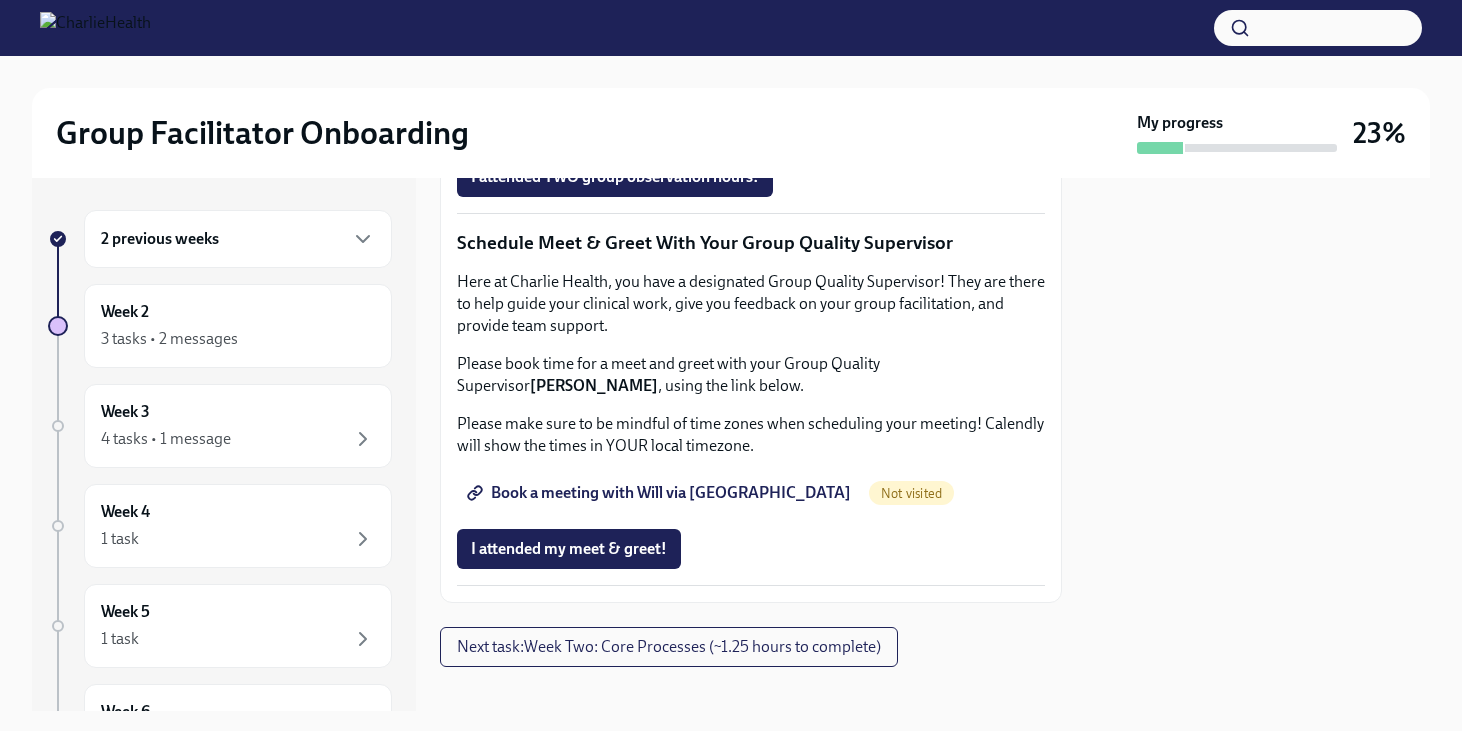 scroll, scrollTop: 1590, scrollLeft: 0, axis: vertical 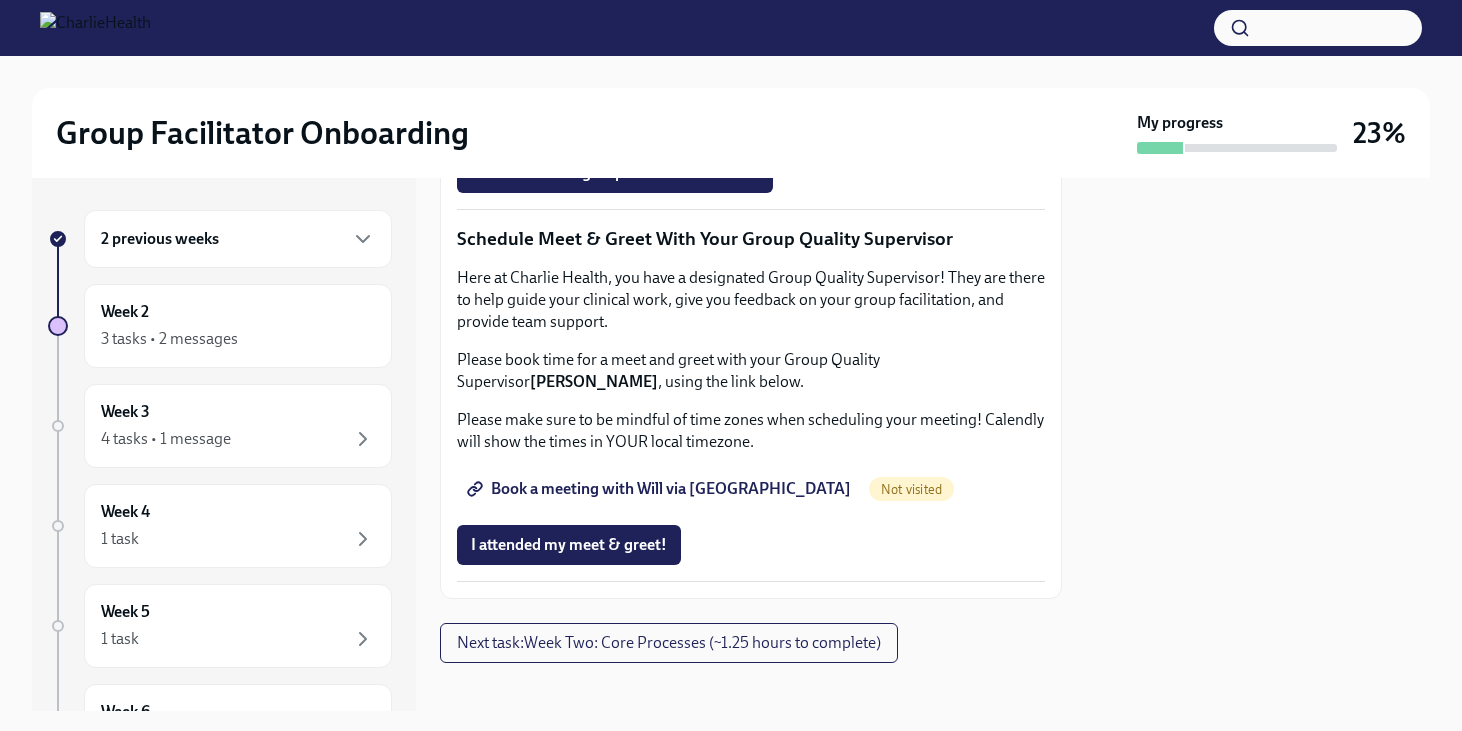 click on "Group Observation Instructions" at bounding box center (591, 61) 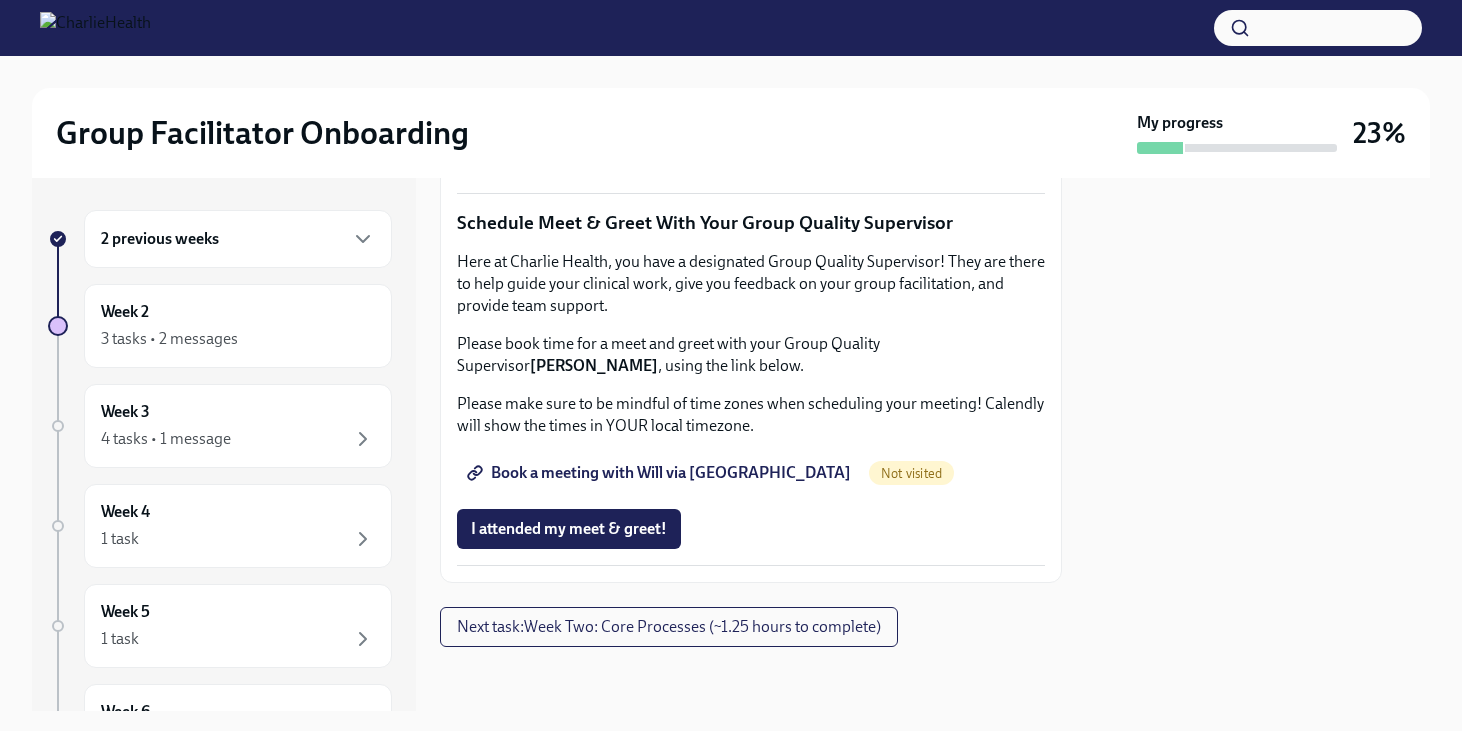 scroll, scrollTop: 2047, scrollLeft: 0, axis: vertical 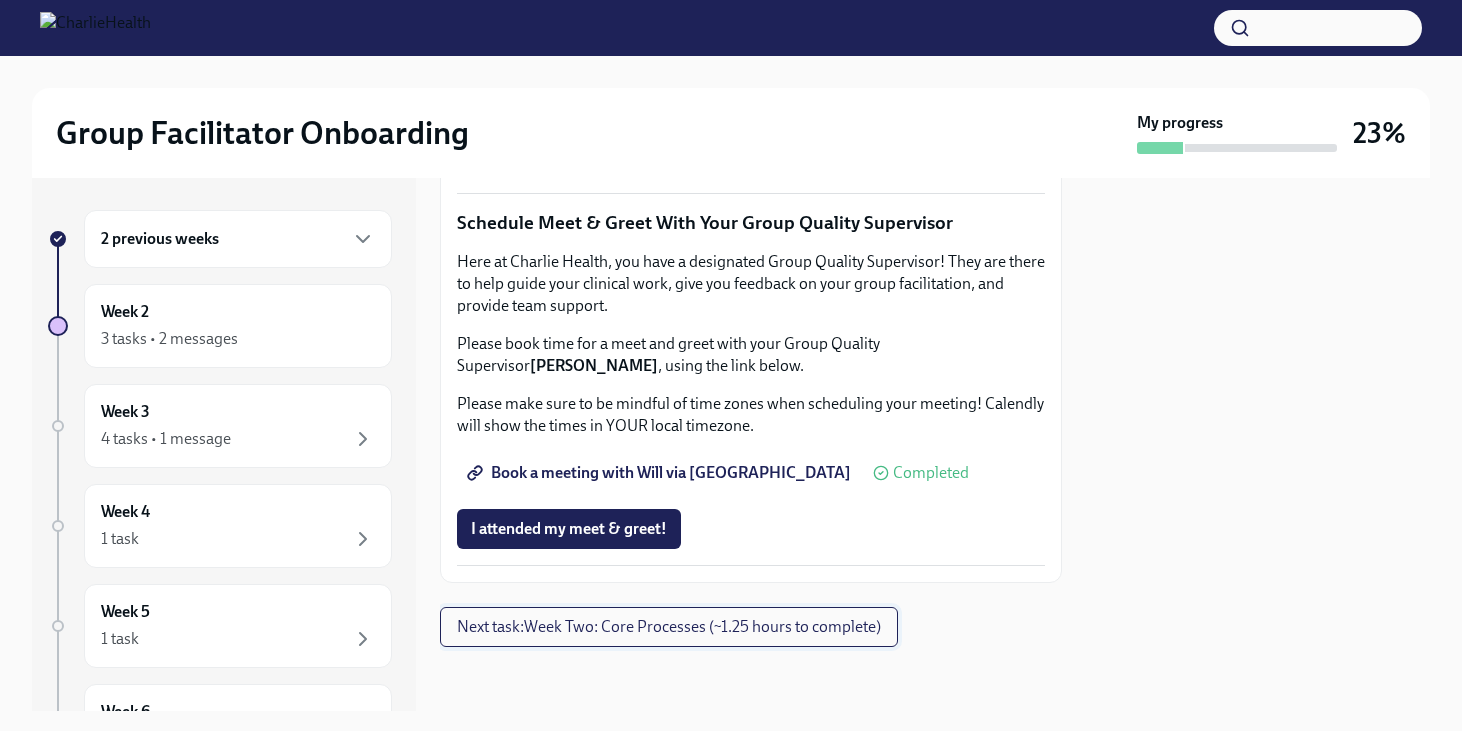 click on "Next task :  Week Two: Core Processes (~1.25 hours to complete)" at bounding box center (669, 627) 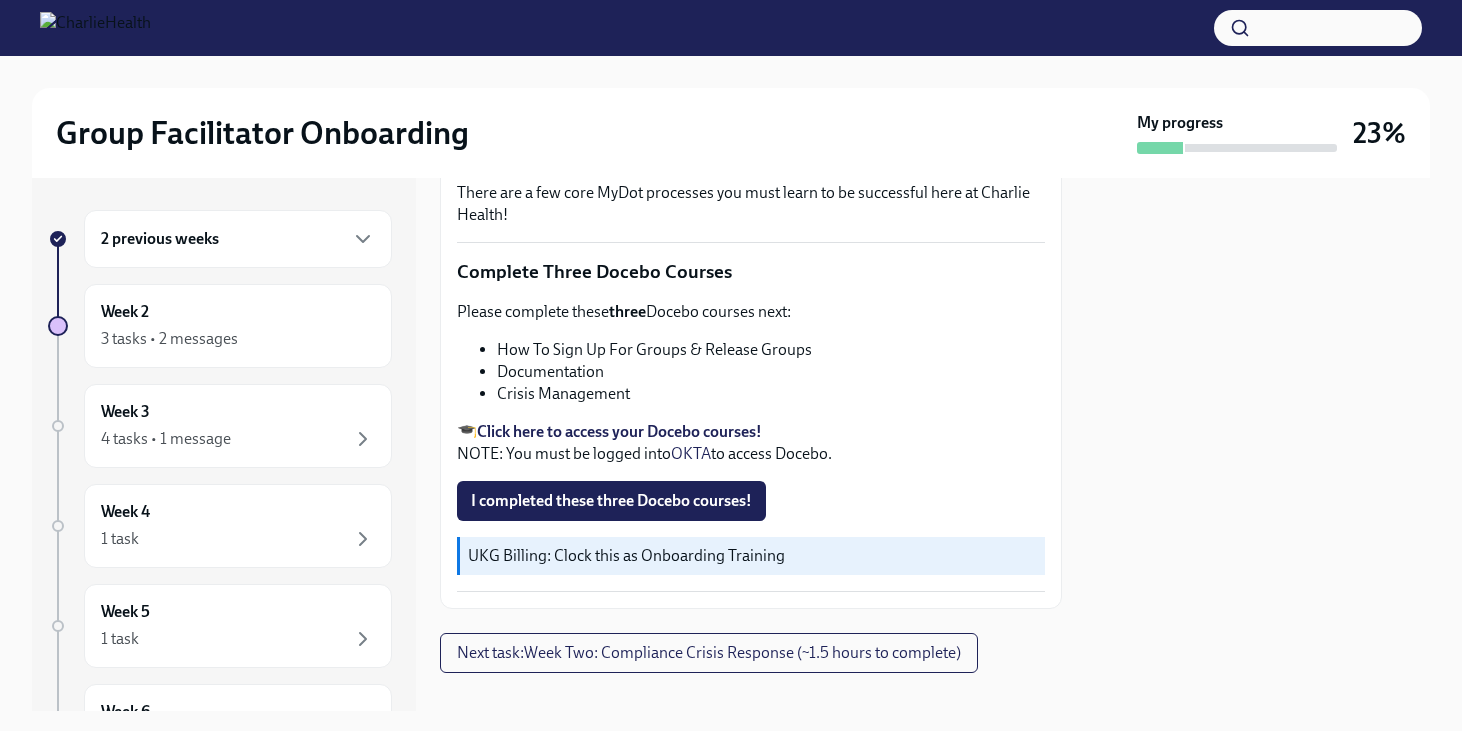 scroll, scrollTop: 698, scrollLeft: 0, axis: vertical 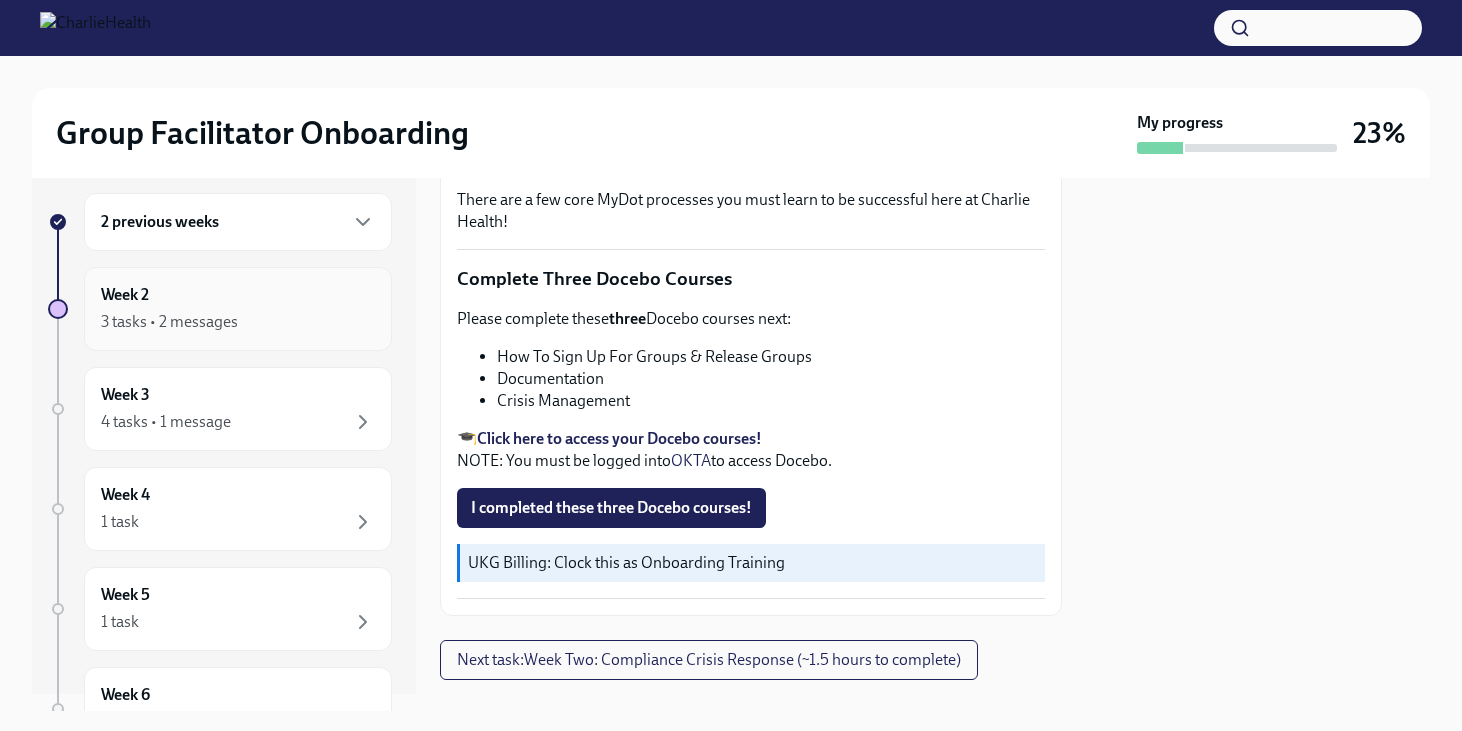 click on "Week 2 3 tasks • 2 messages" at bounding box center (238, 309) 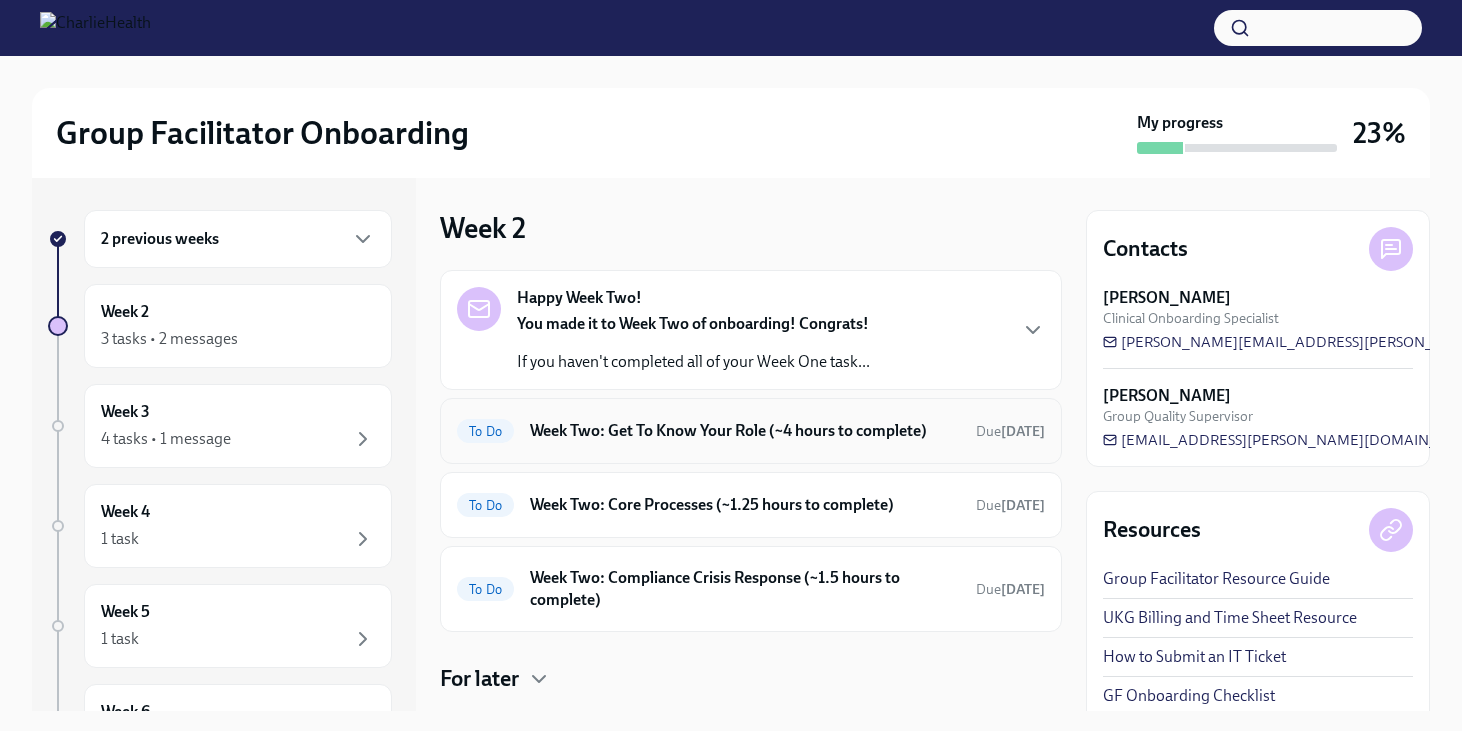 scroll, scrollTop: 47, scrollLeft: 0, axis: vertical 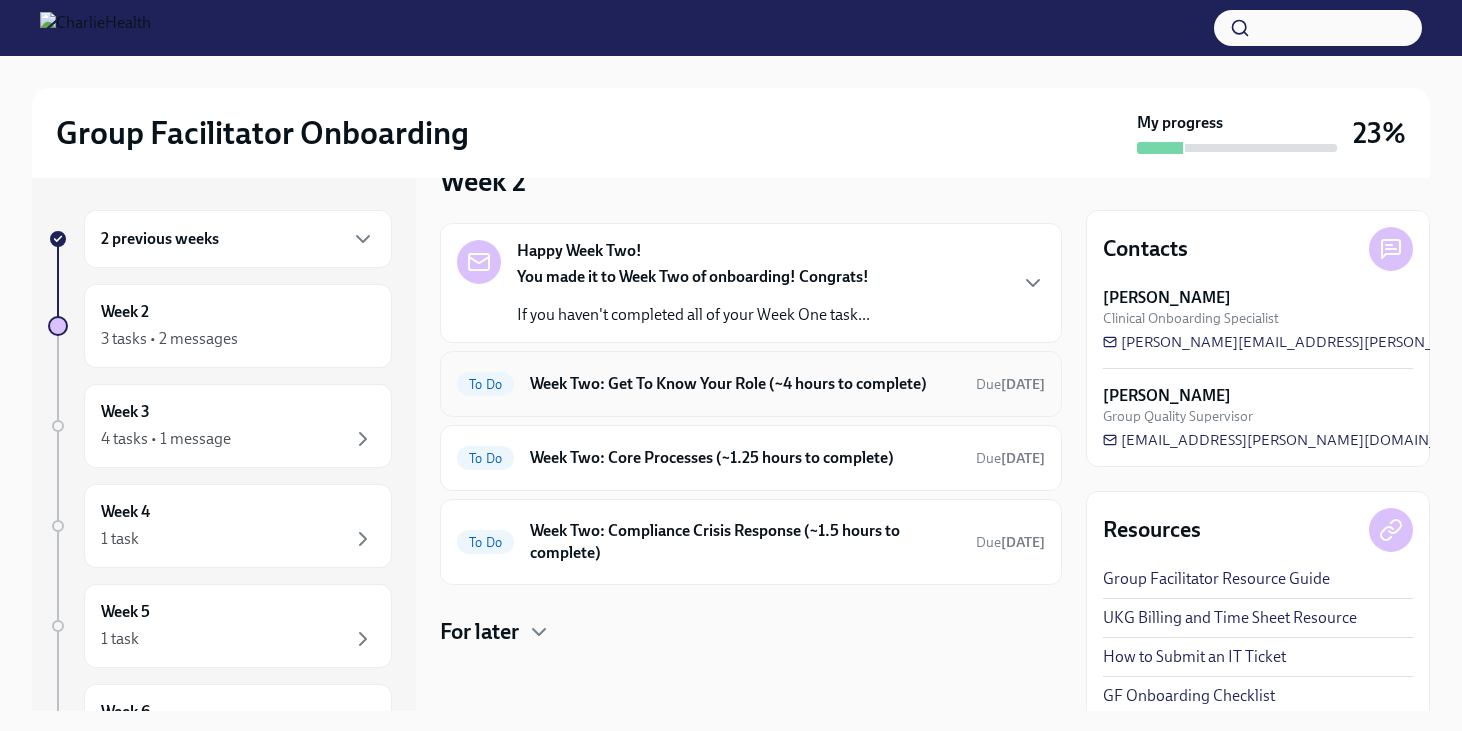 click on "Week Two: Get To Know Your Role (~4 hours to complete)" at bounding box center (745, 384) 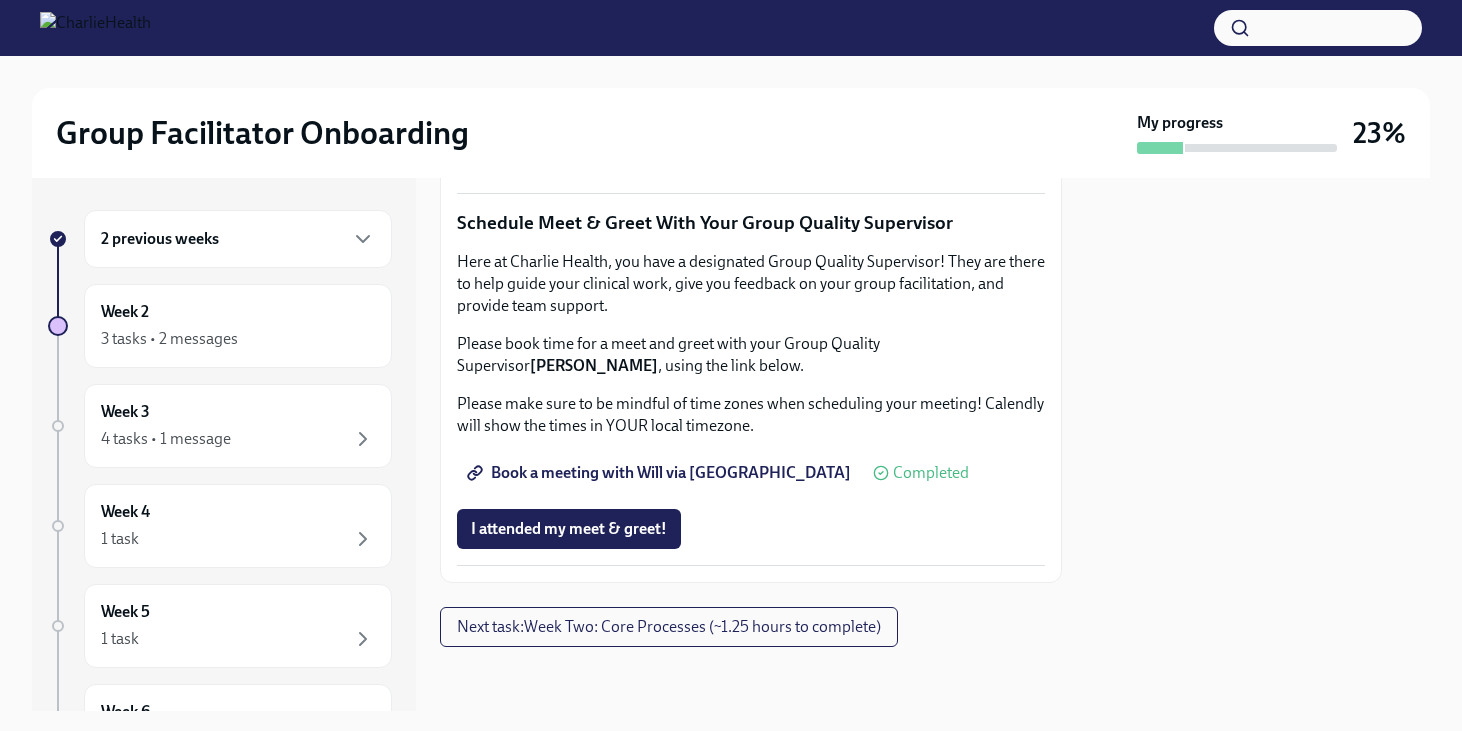 scroll, scrollTop: 2047, scrollLeft: 0, axis: vertical 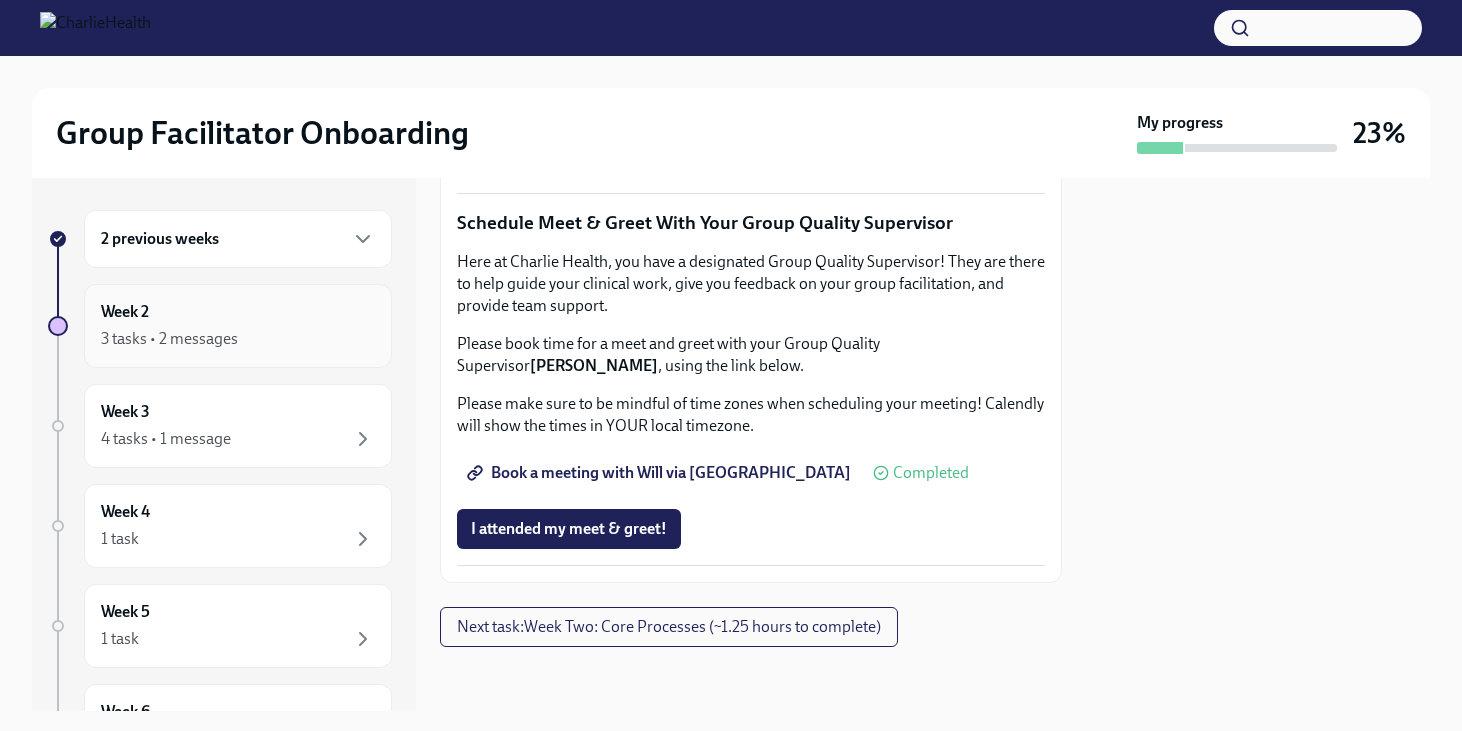 click on "Week 2 3 tasks • 2 messages" at bounding box center [238, 326] 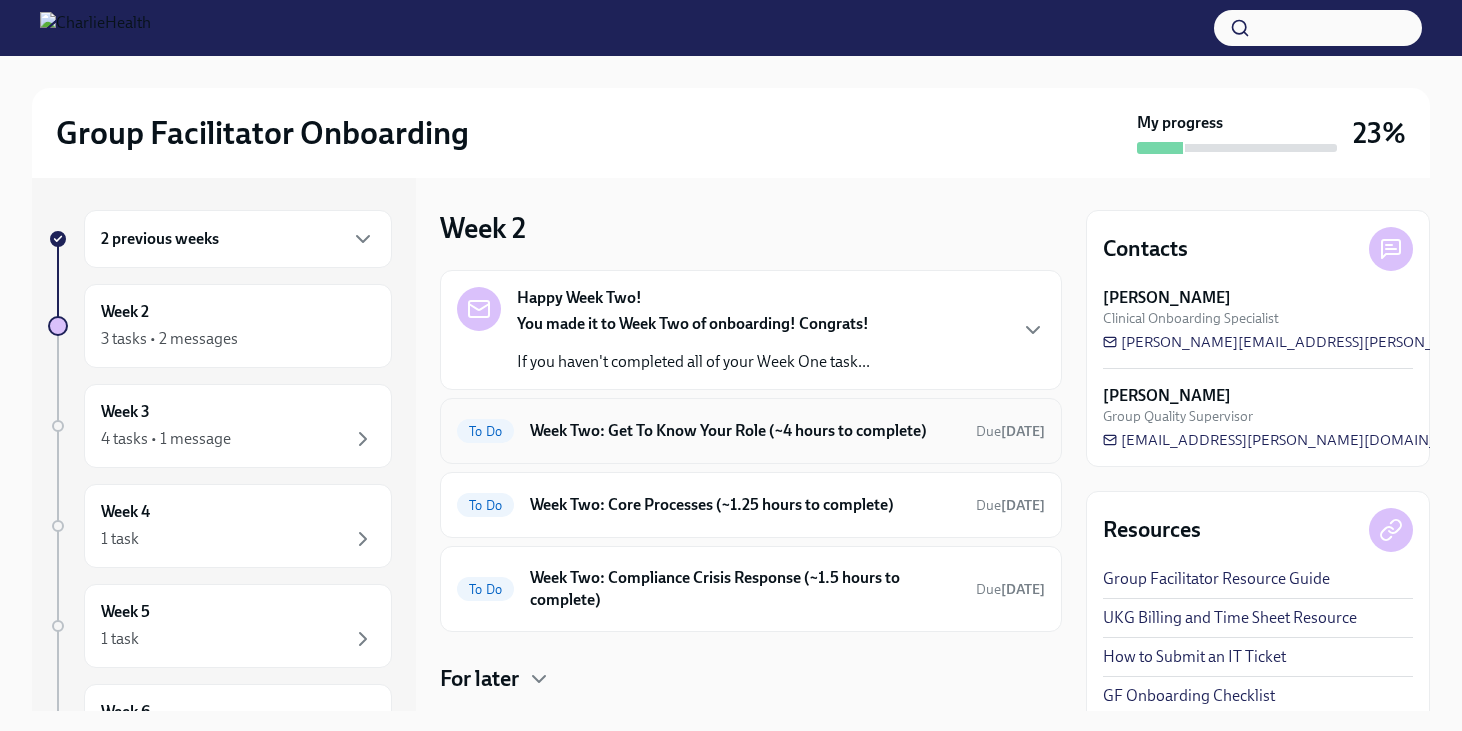 scroll, scrollTop: 47, scrollLeft: 0, axis: vertical 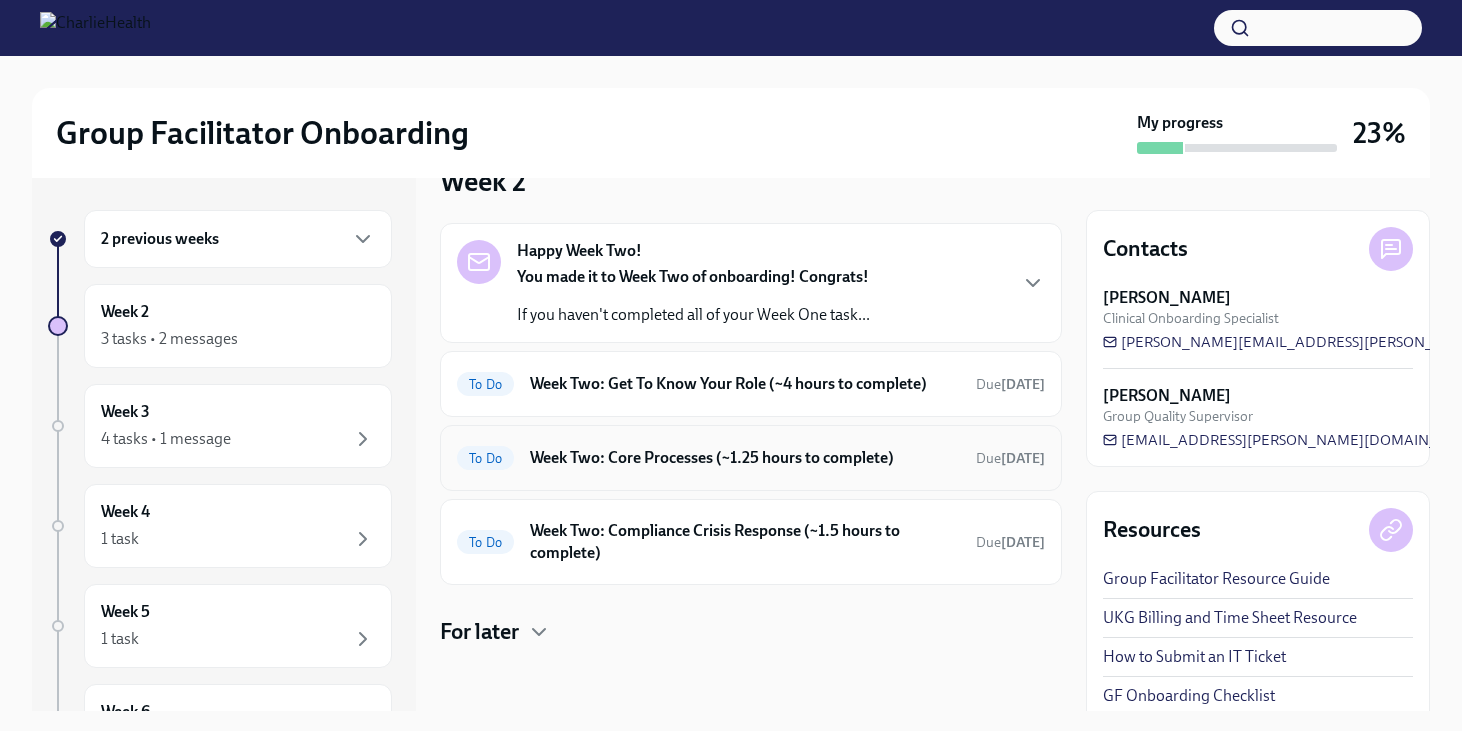 click on "Week Two: Core Processes (~1.25 hours to complete)" at bounding box center [745, 458] 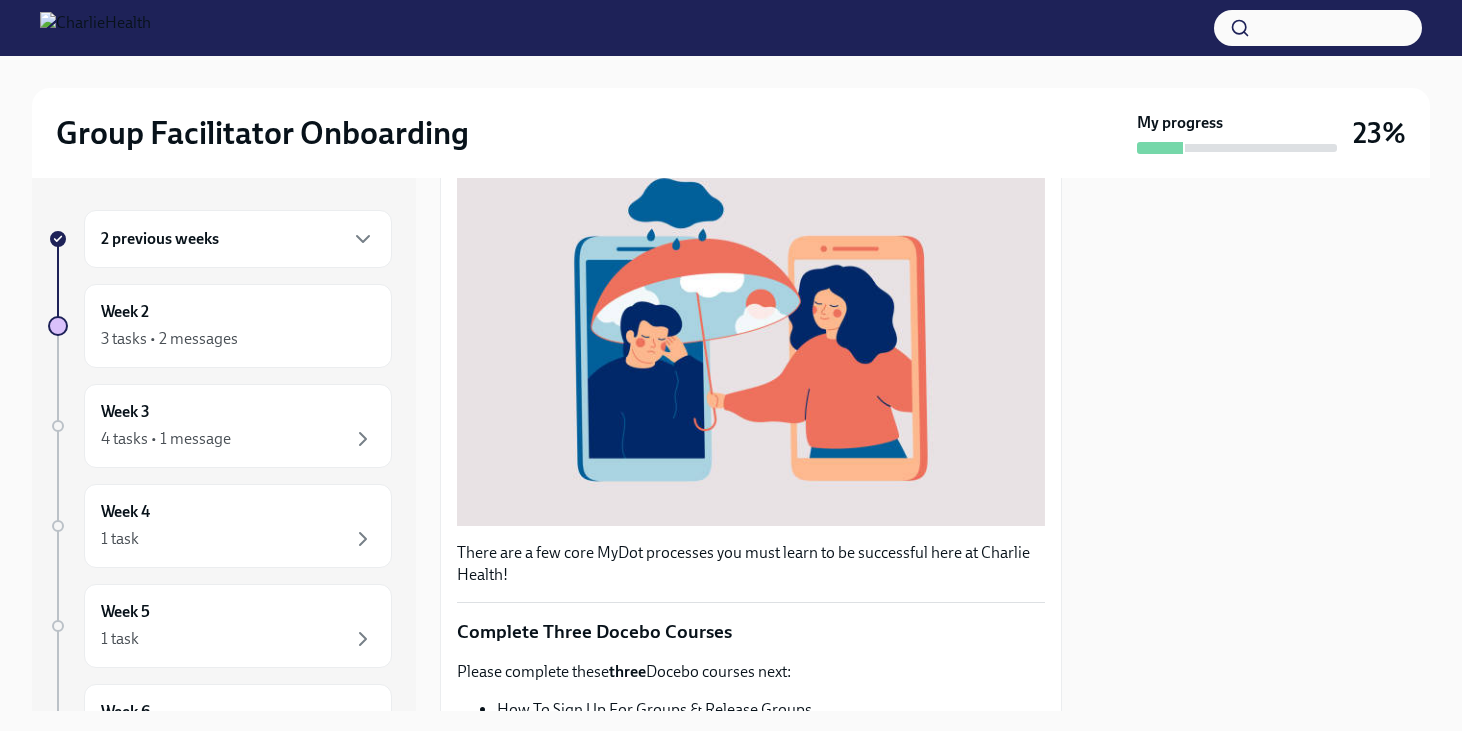scroll, scrollTop: 731, scrollLeft: 0, axis: vertical 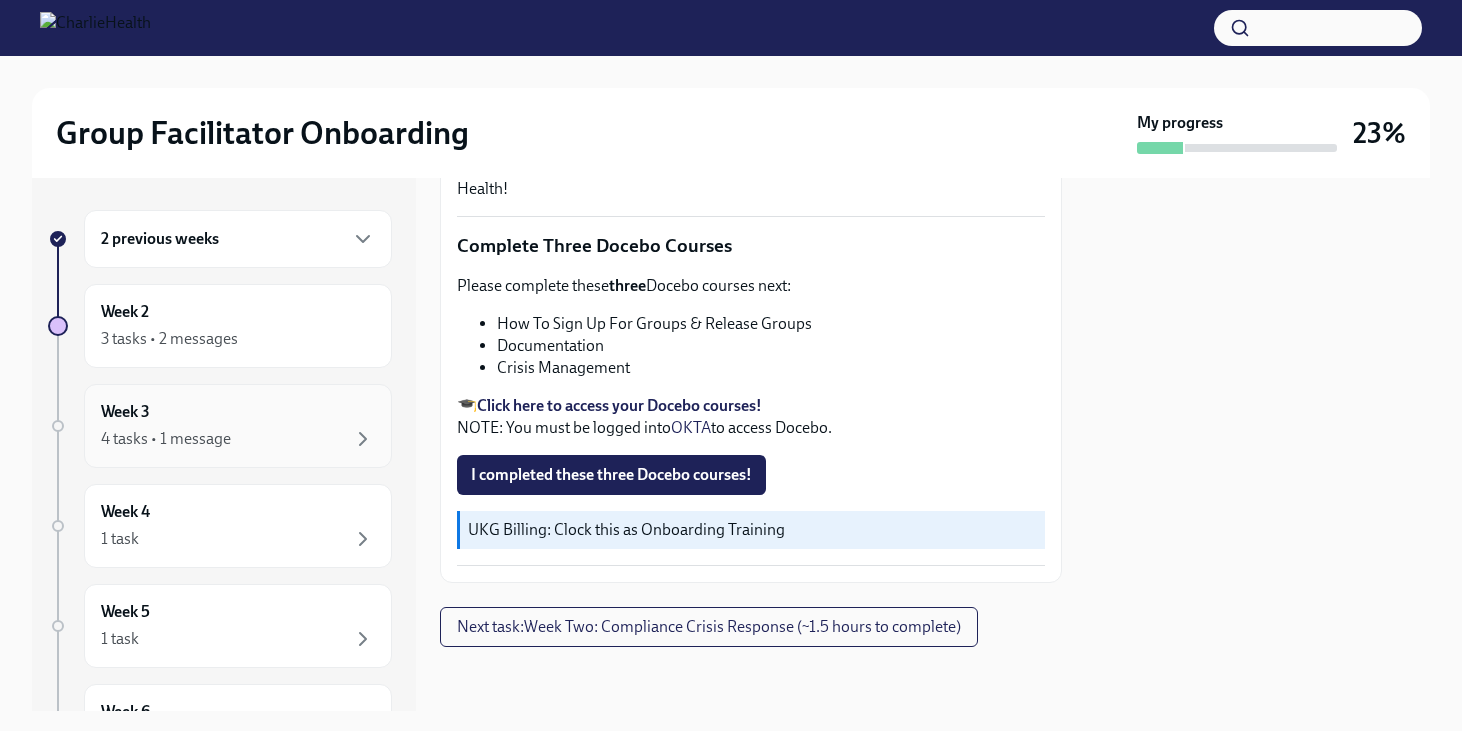 click on "4 tasks • 1 message" at bounding box center [166, 439] 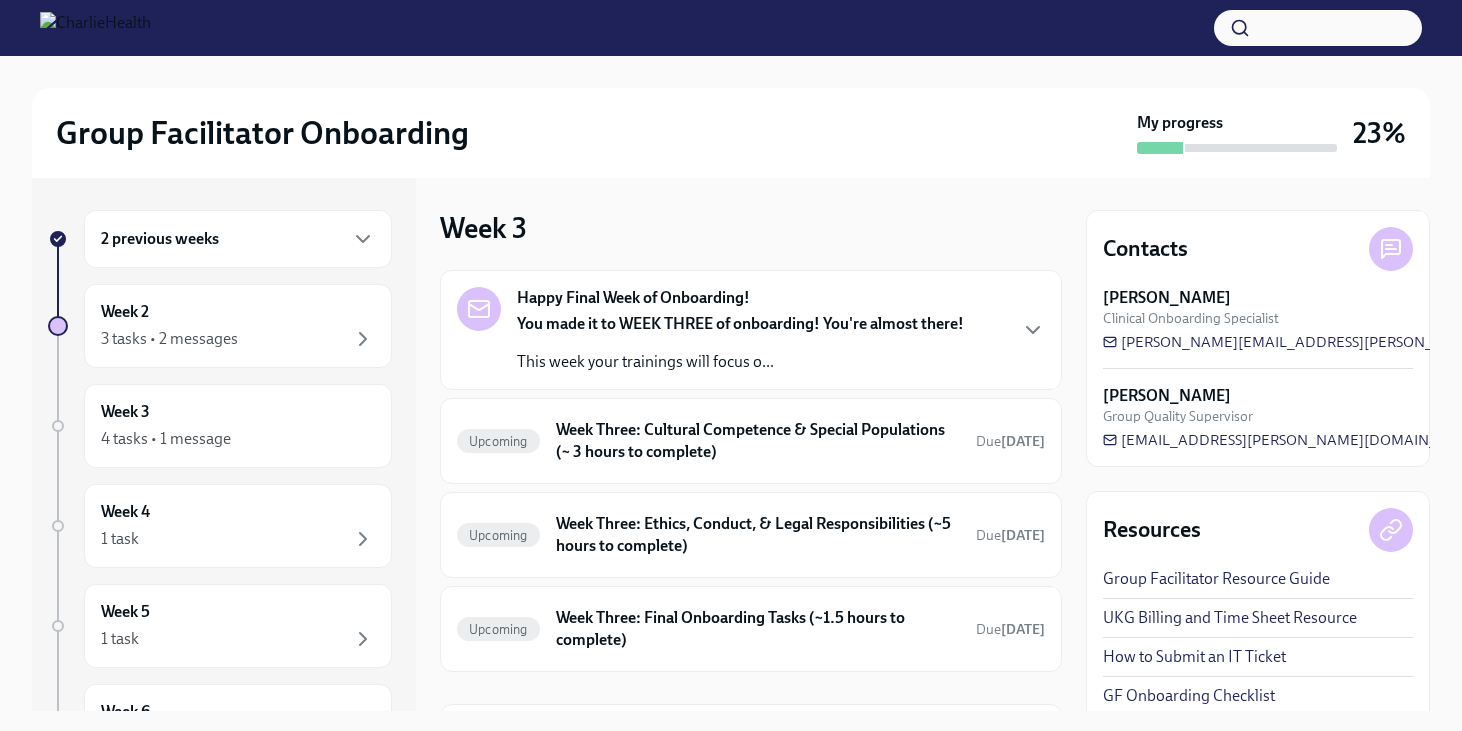 scroll, scrollTop: 123, scrollLeft: 0, axis: vertical 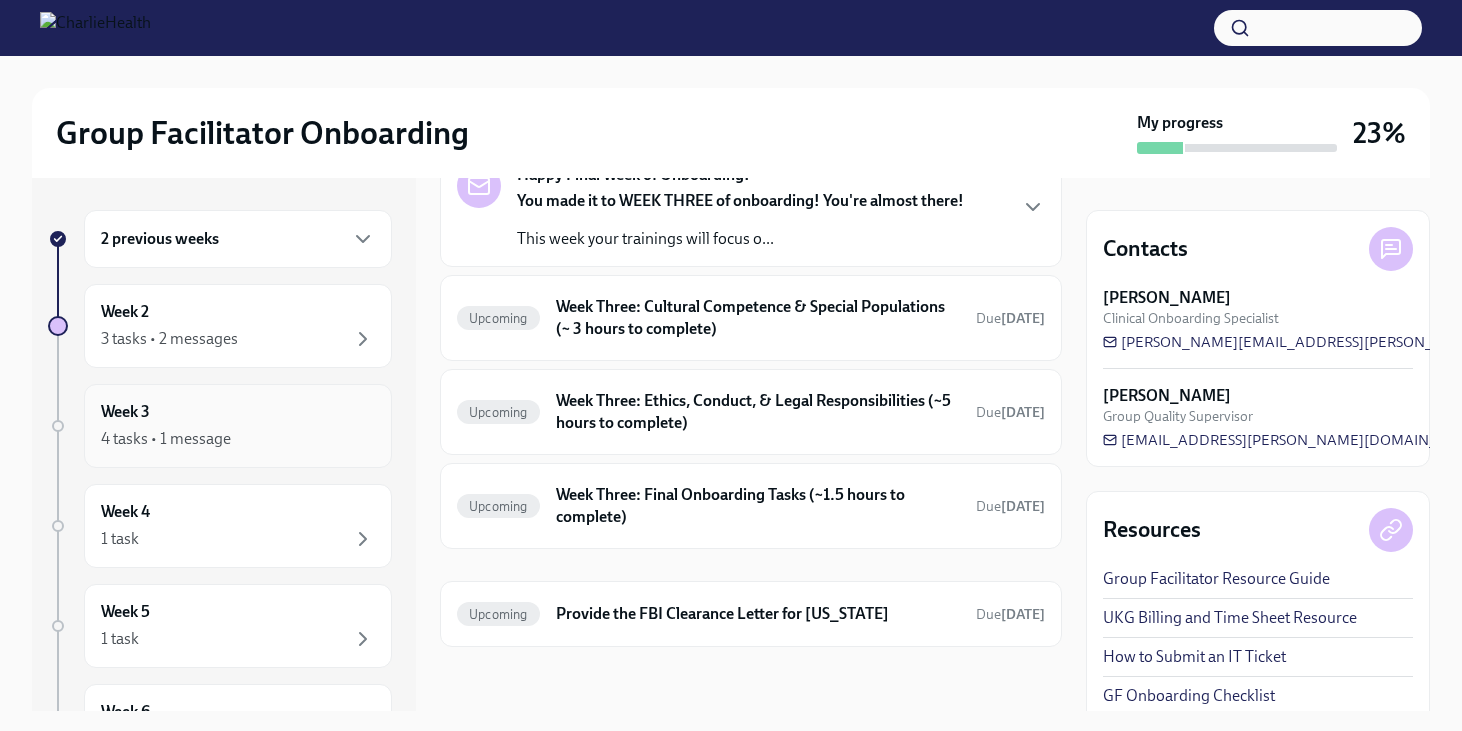 click on "4 tasks • 1 message" at bounding box center (238, 439) 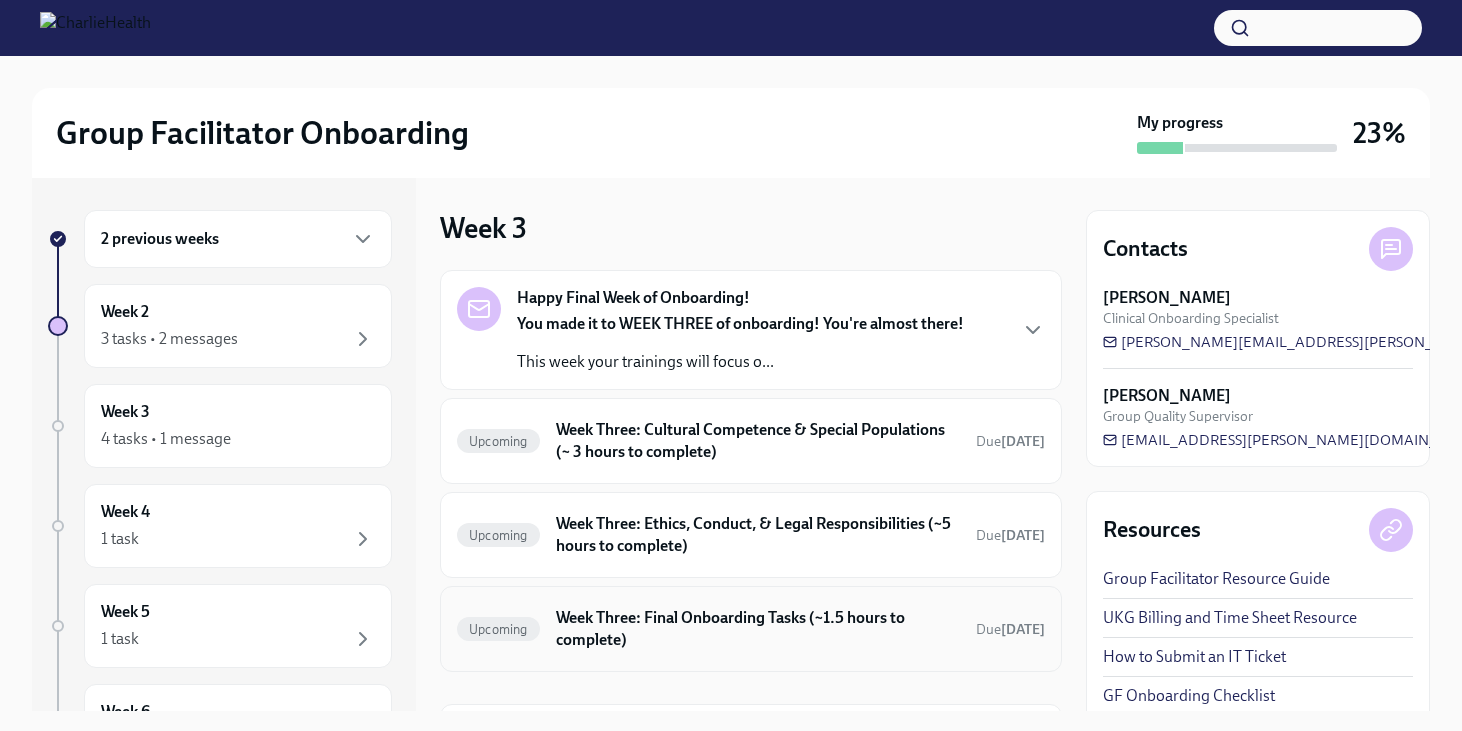 scroll, scrollTop: 123, scrollLeft: 0, axis: vertical 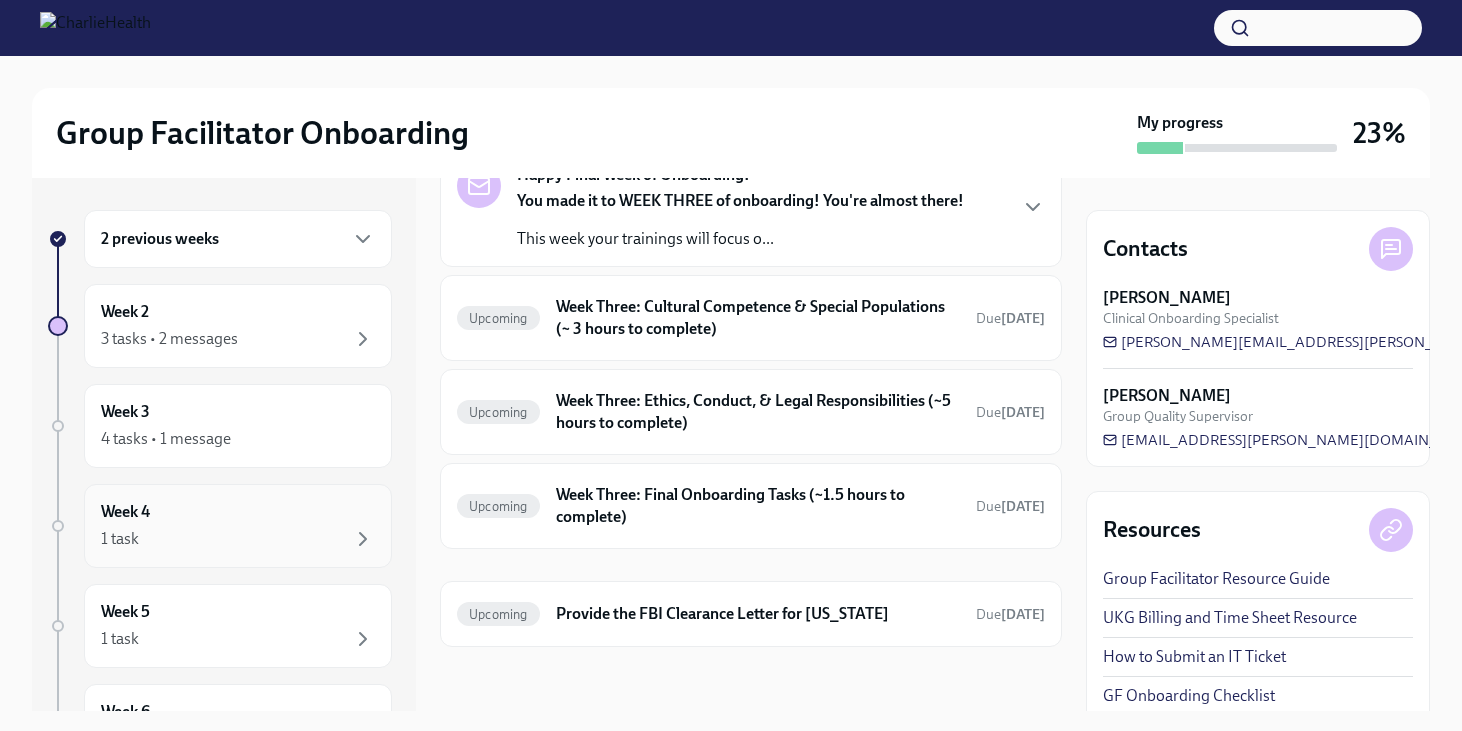 click on "Week 4 1 task" at bounding box center (238, 526) 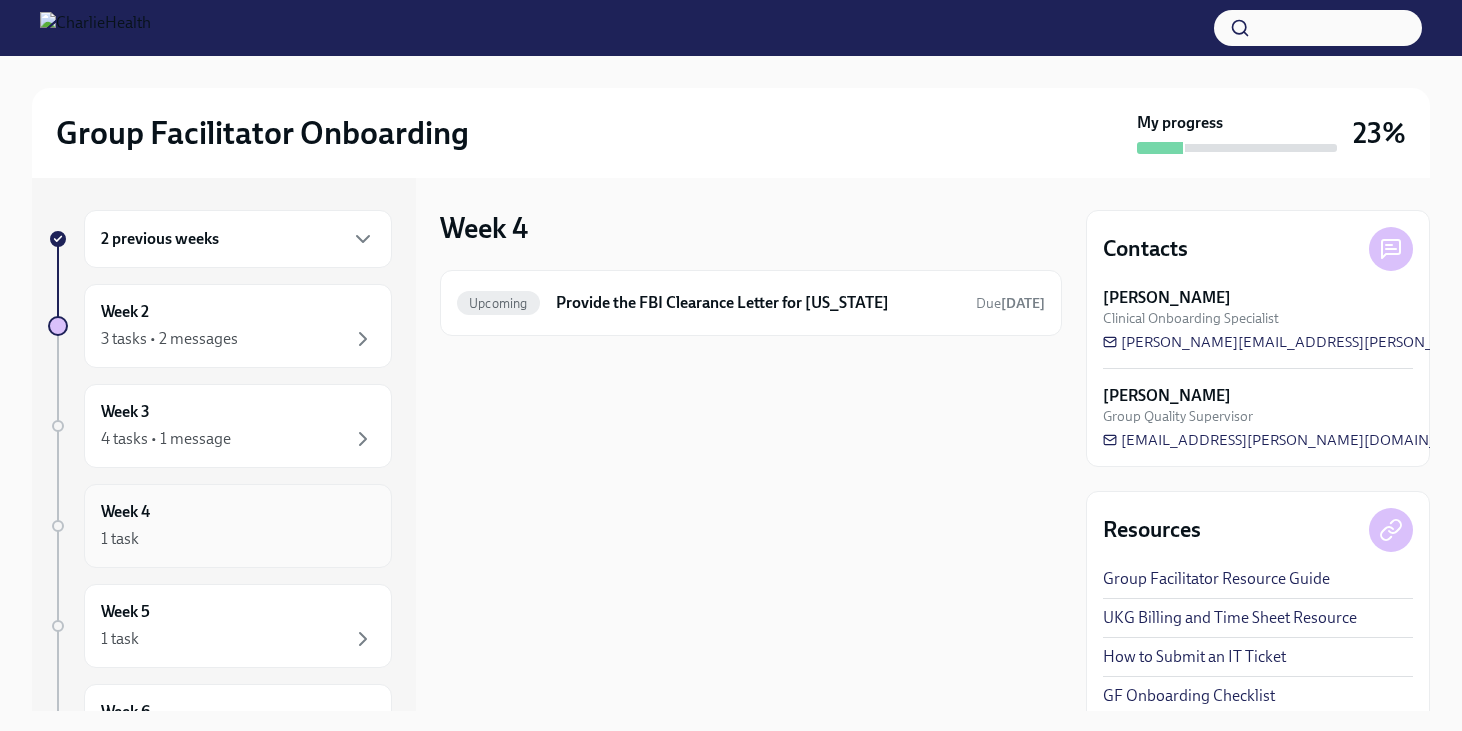 scroll, scrollTop: 0, scrollLeft: 0, axis: both 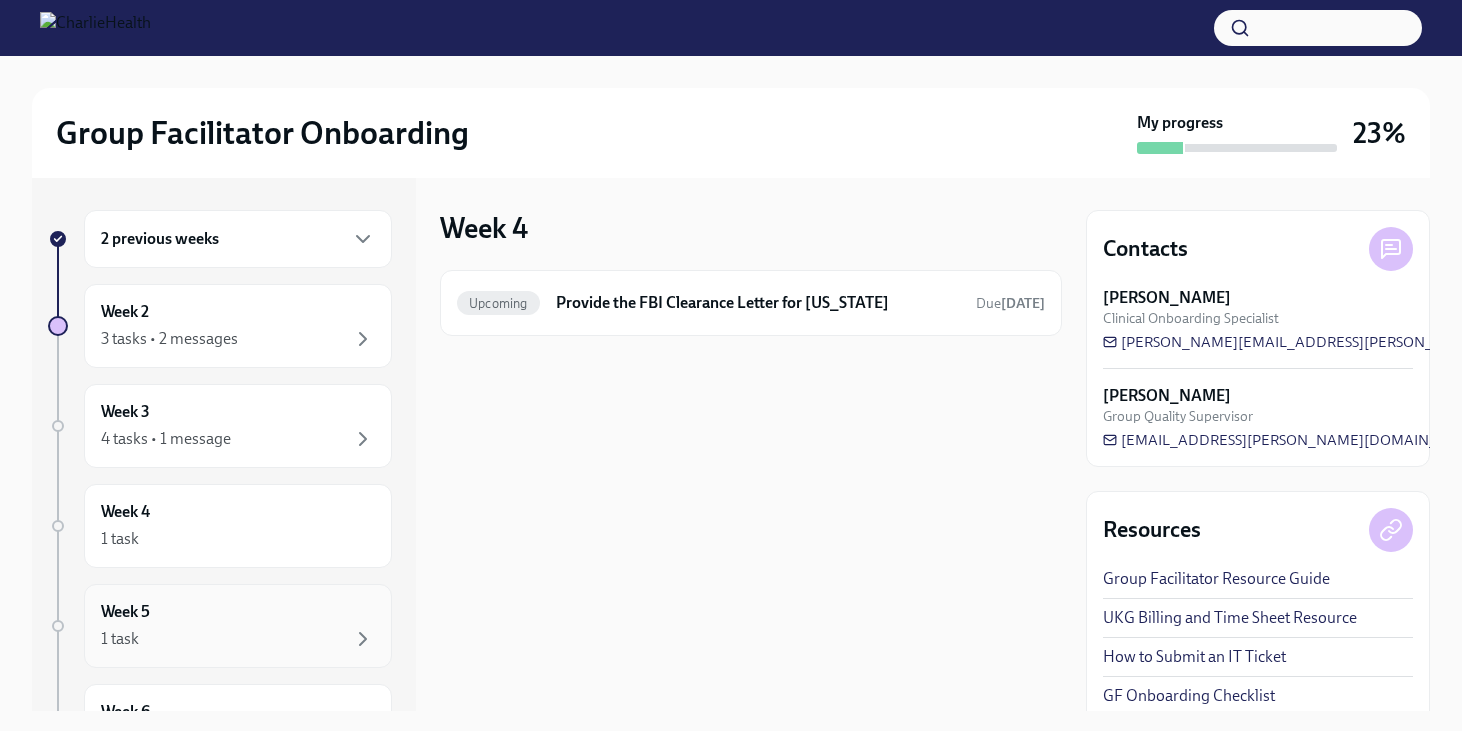 click on "1 task" at bounding box center [238, 639] 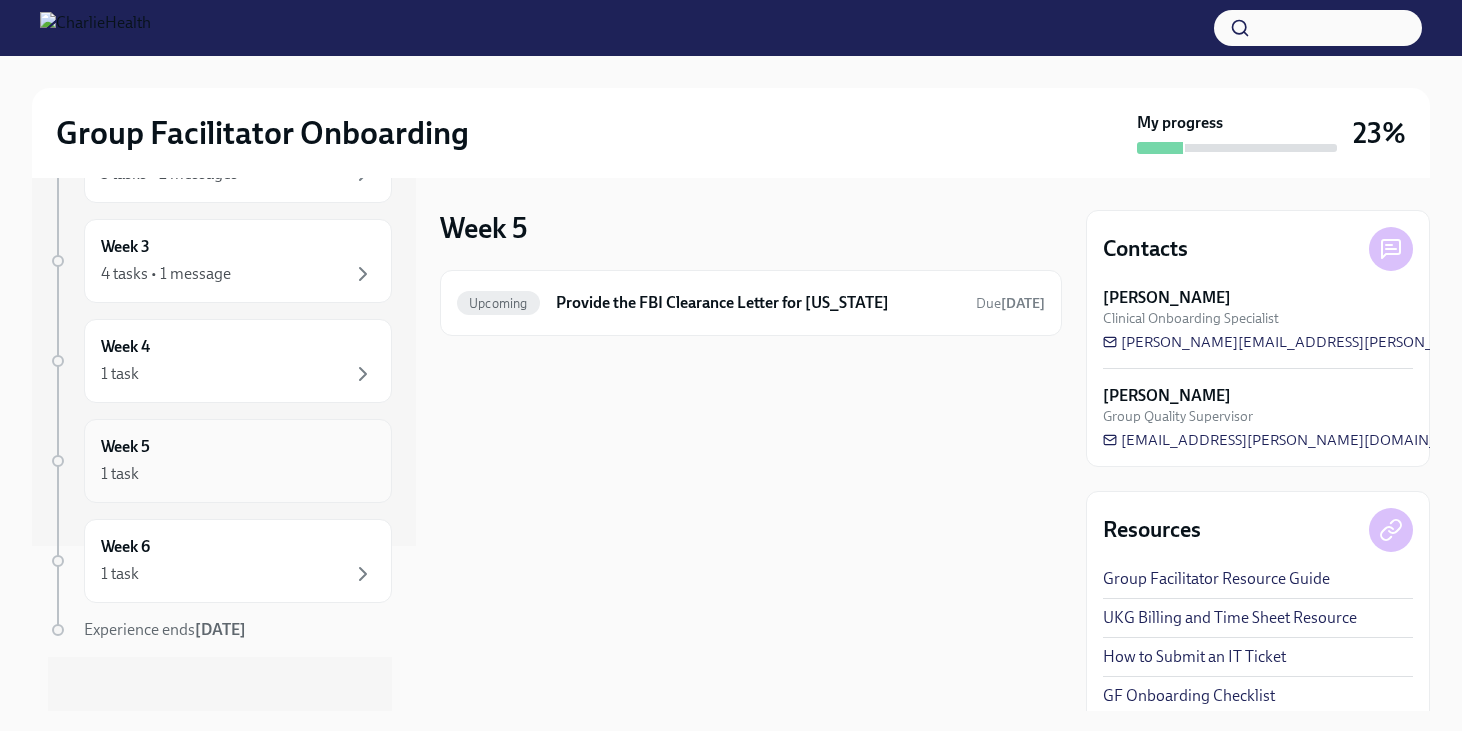 scroll, scrollTop: 175, scrollLeft: 0, axis: vertical 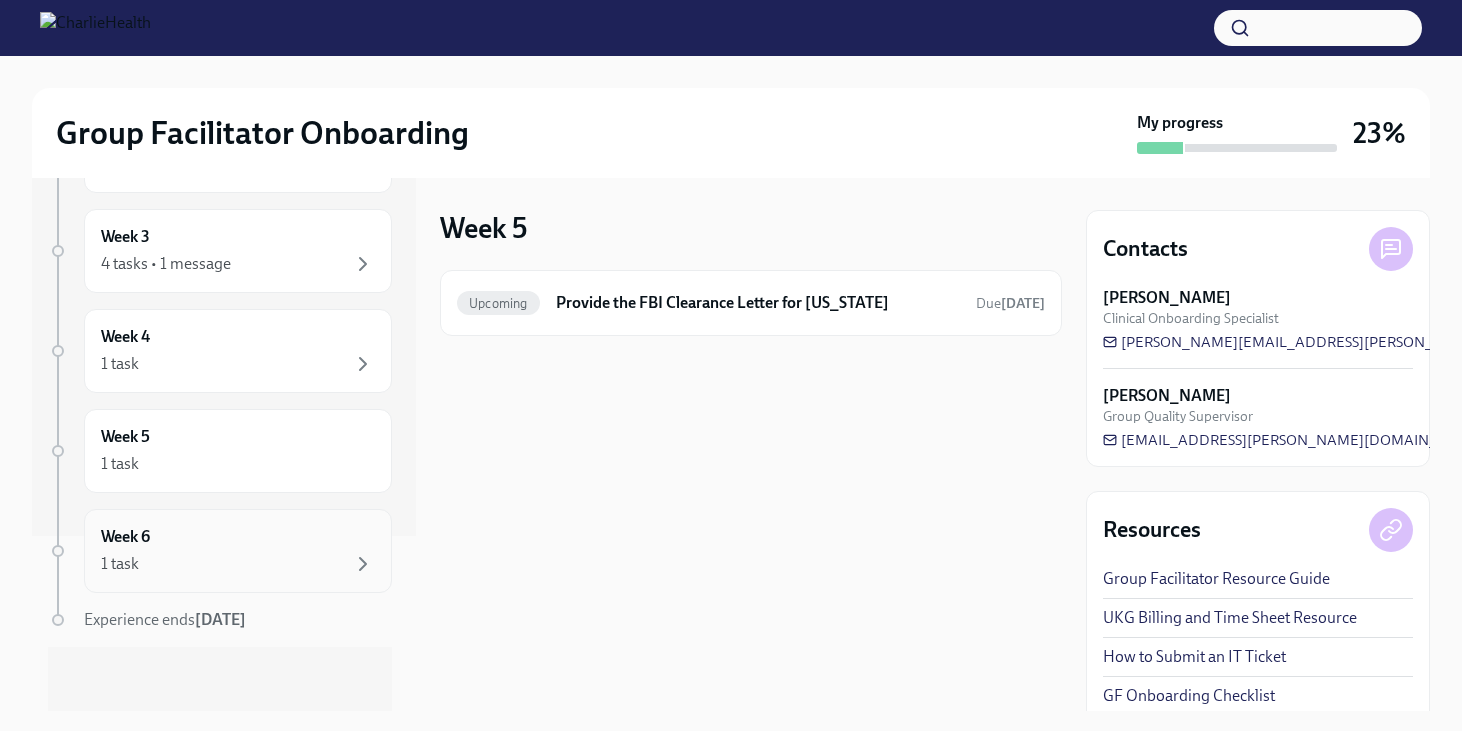click on "Week 6 1 task" at bounding box center (238, 551) 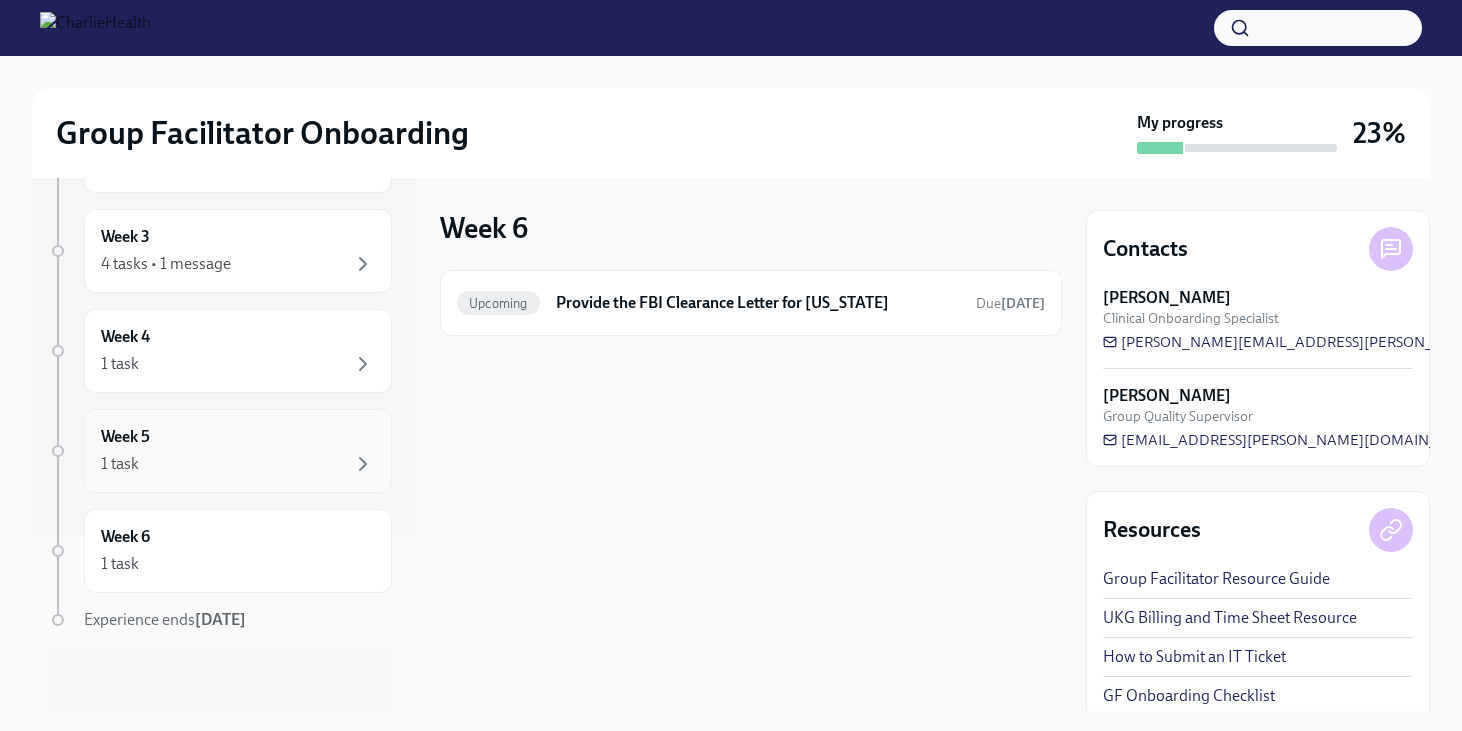 click on "Week 5 1 task" at bounding box center (238, 451) 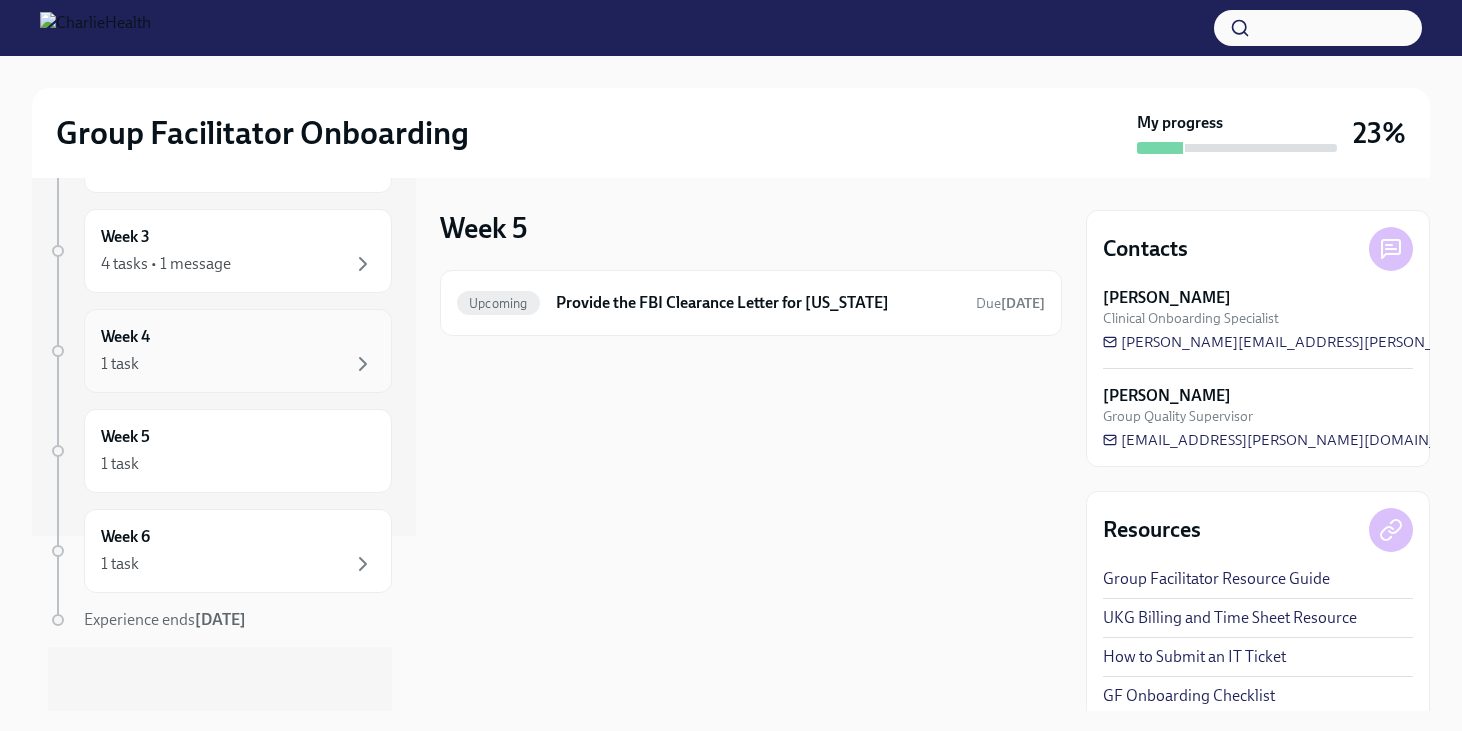 click on "1 task" at bounding box center (238, 364) 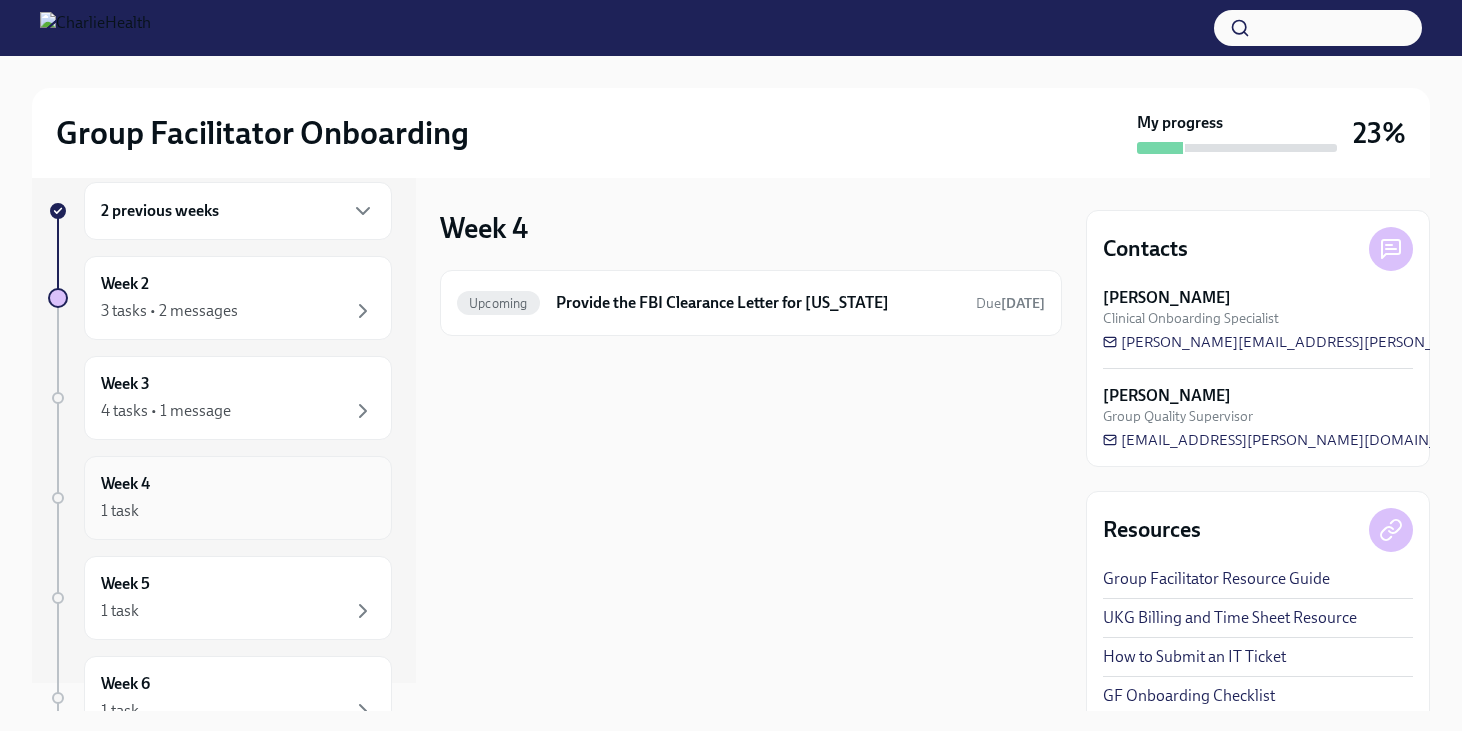 scroll, scrollTop: 26, scrollLeft: 0, axis: vertical 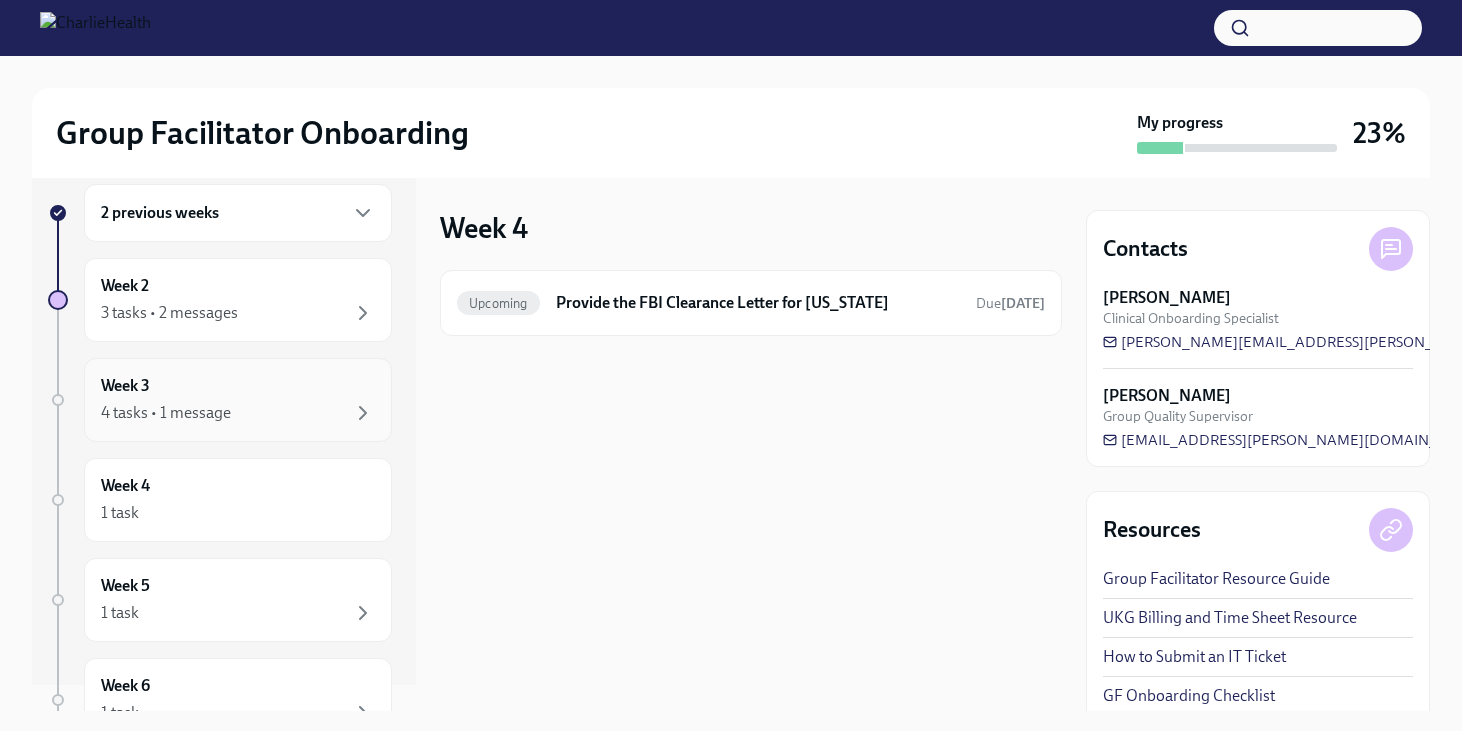 click on "4 tasks • 1 message" at bounding box center [166, 413] 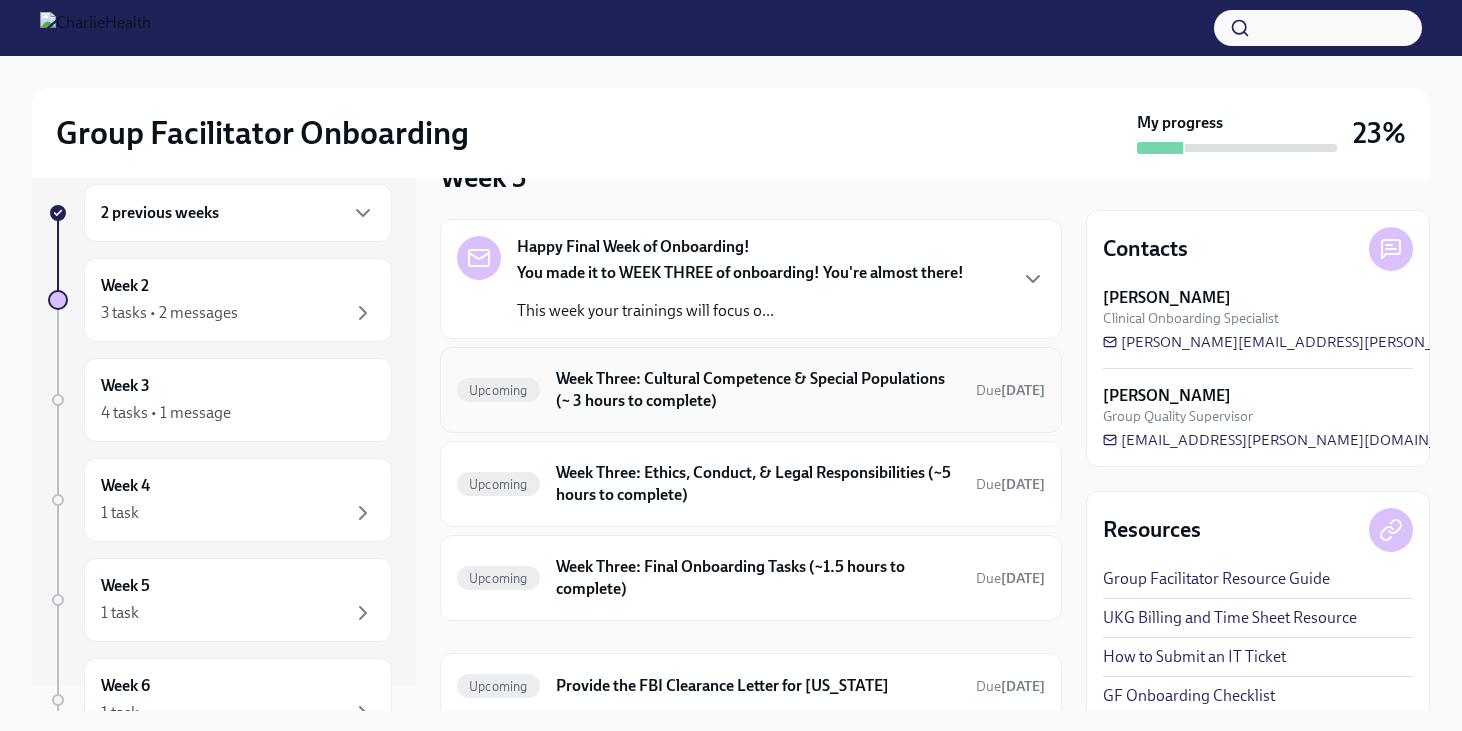 scroll, scrollTop: 56, scrollLeft: 0, axis: vertical 